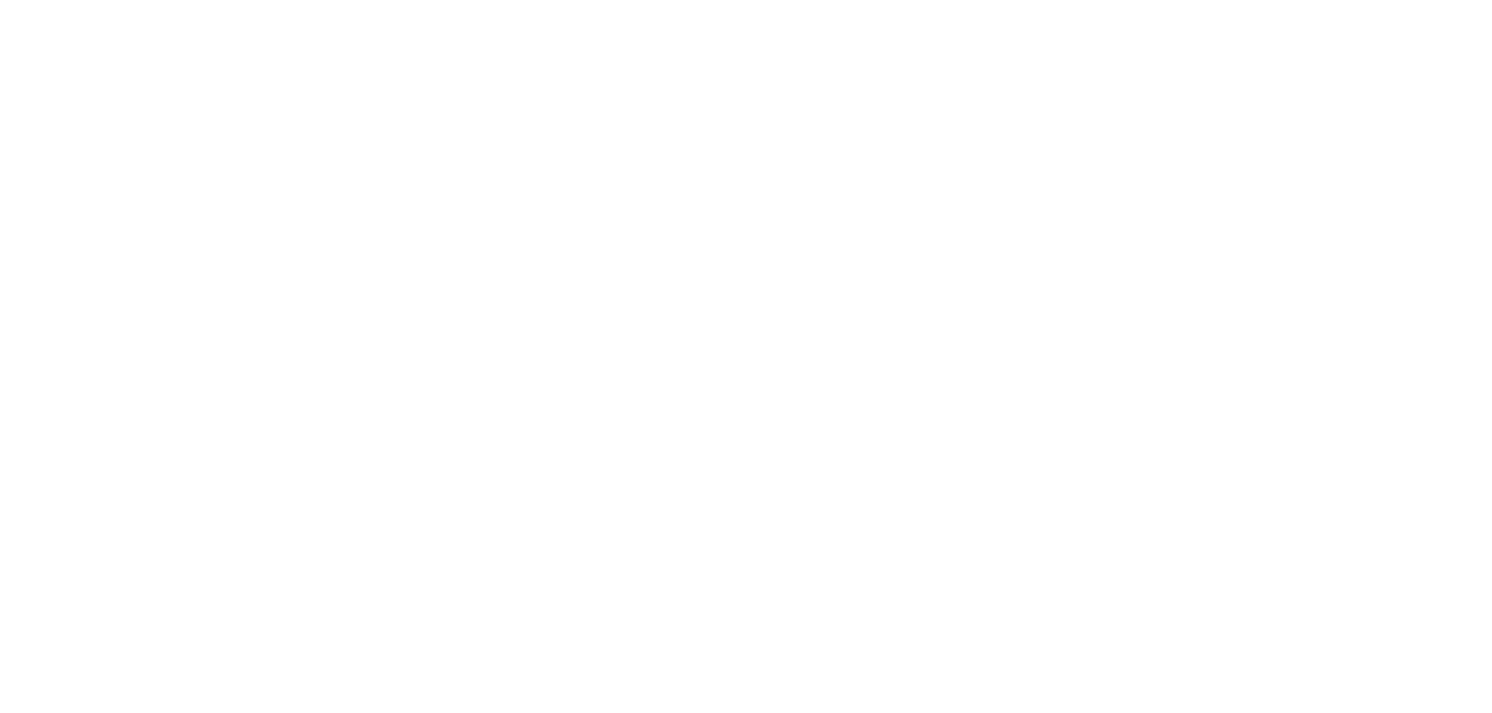 scroll, scrollTop: 0, scrollLeft: 0, axis: both 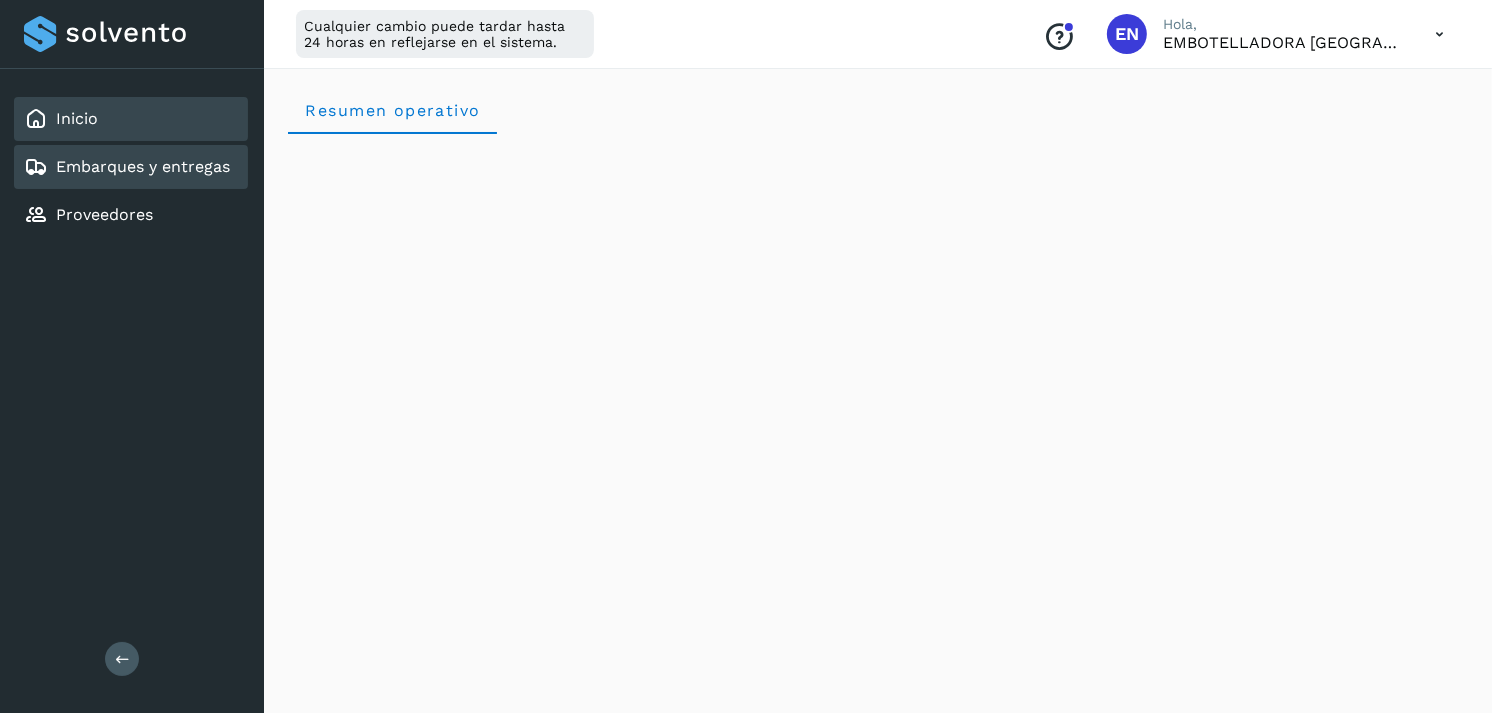 click on "Embarques y entregas" 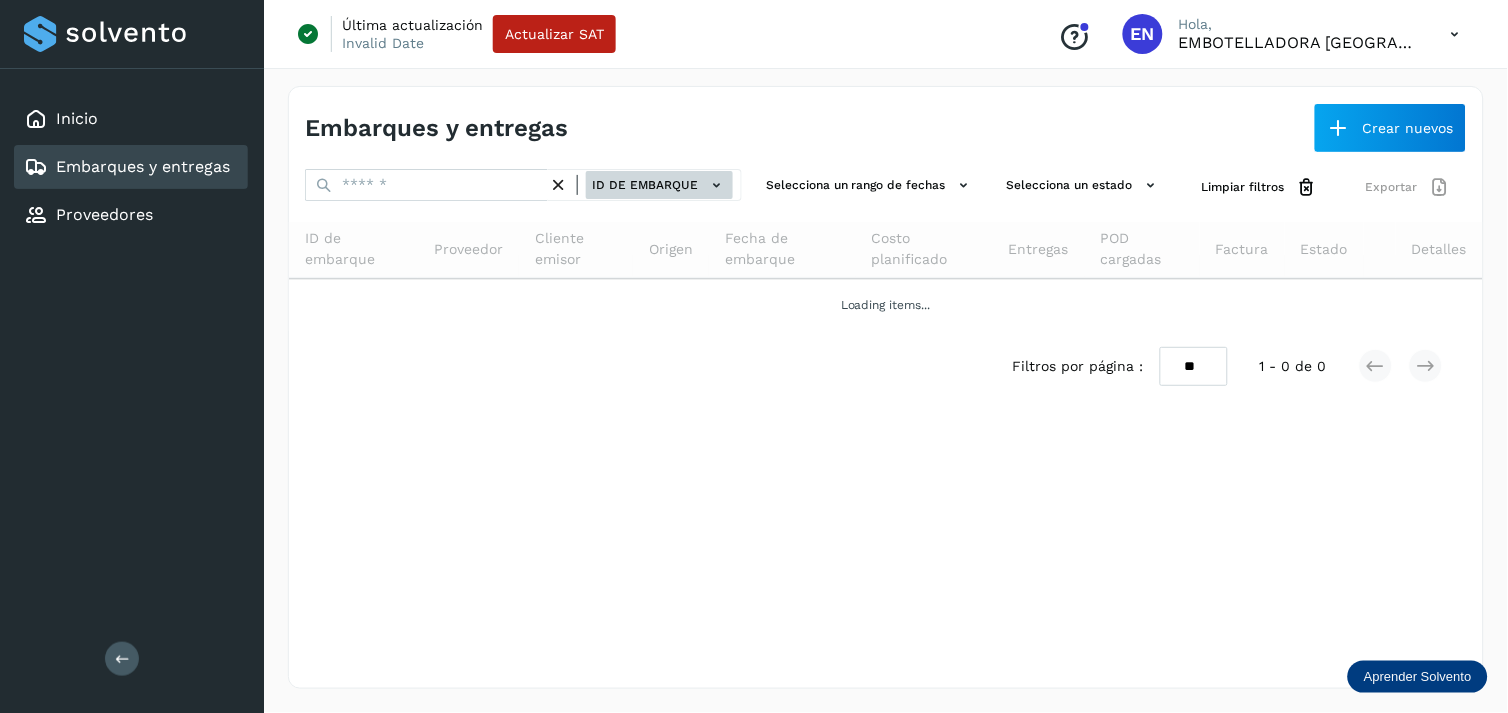 click on "ID de embarque" at bounding box center (659, 185) 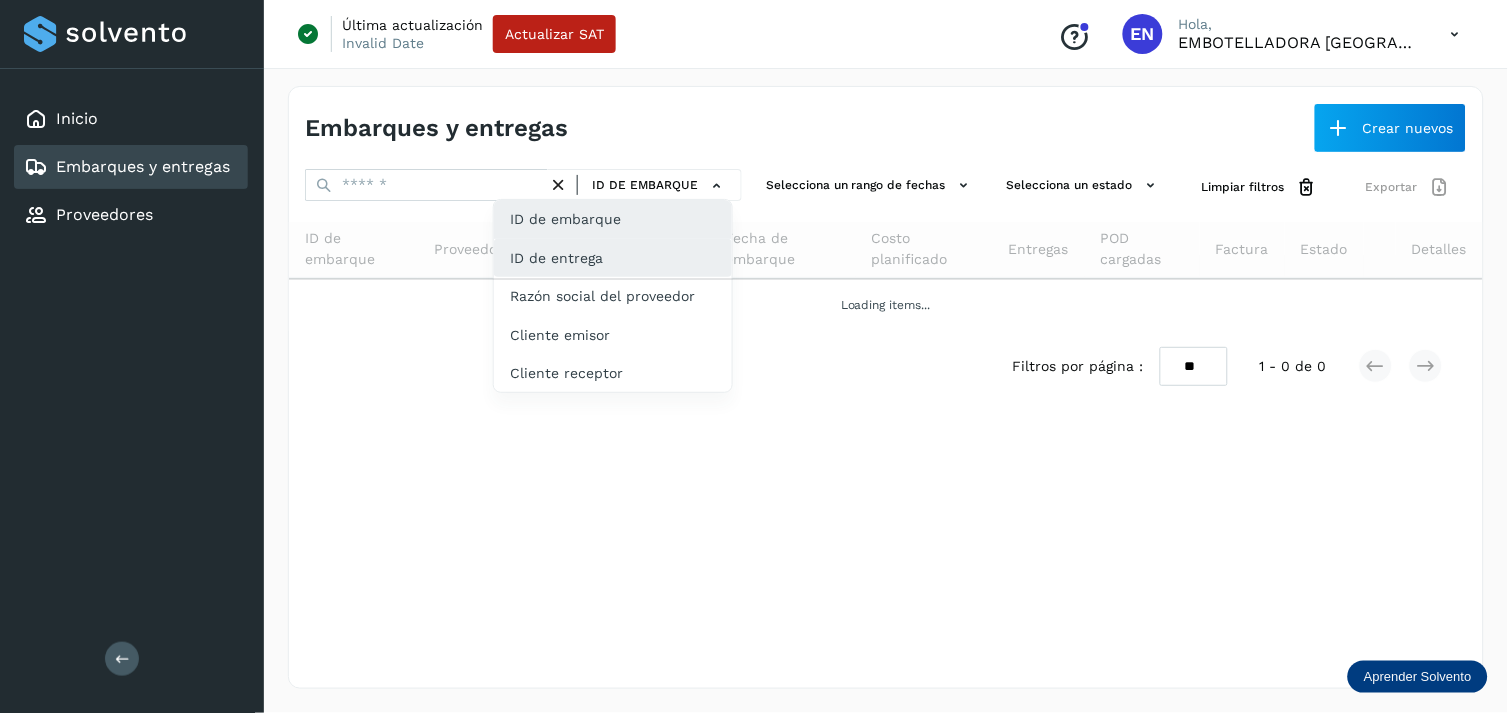 click on "ID de entrega" 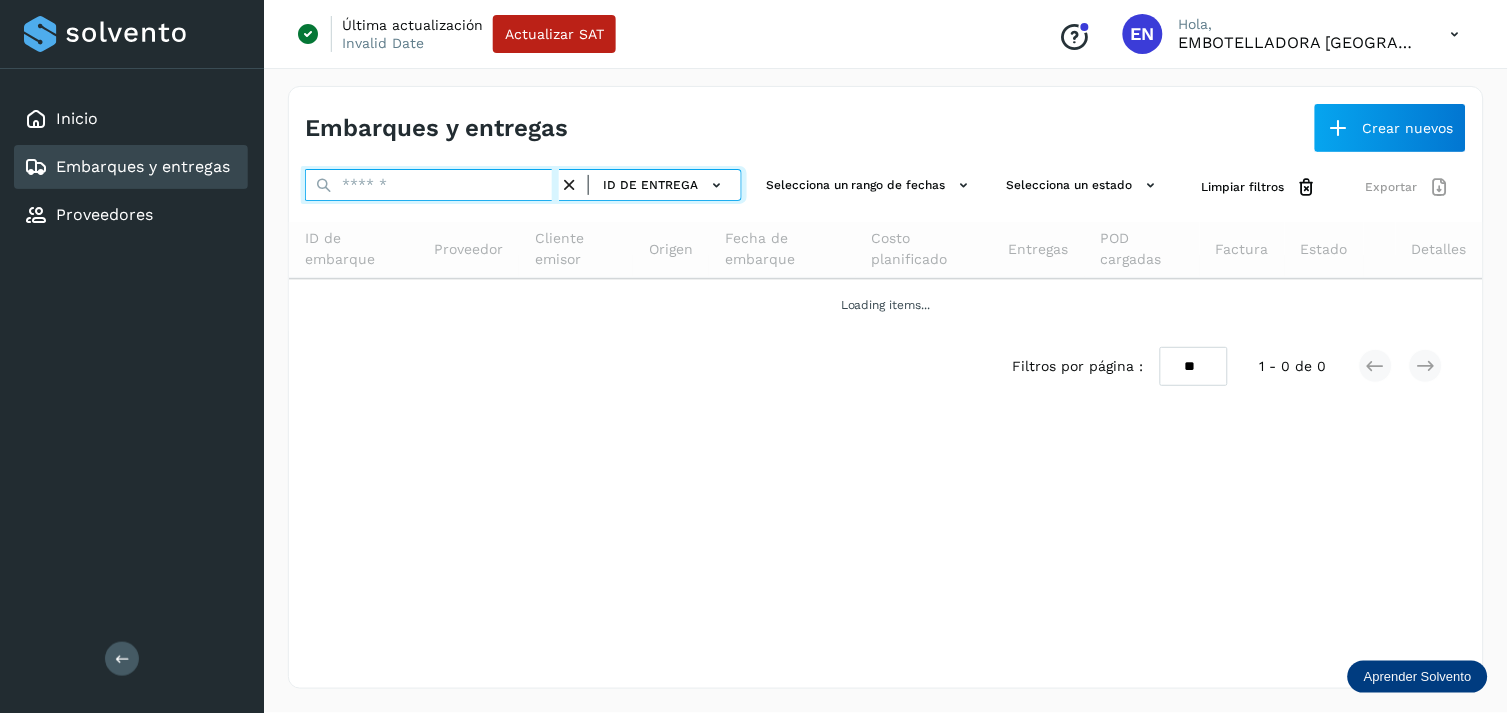 click at bounding box center [432, 185] 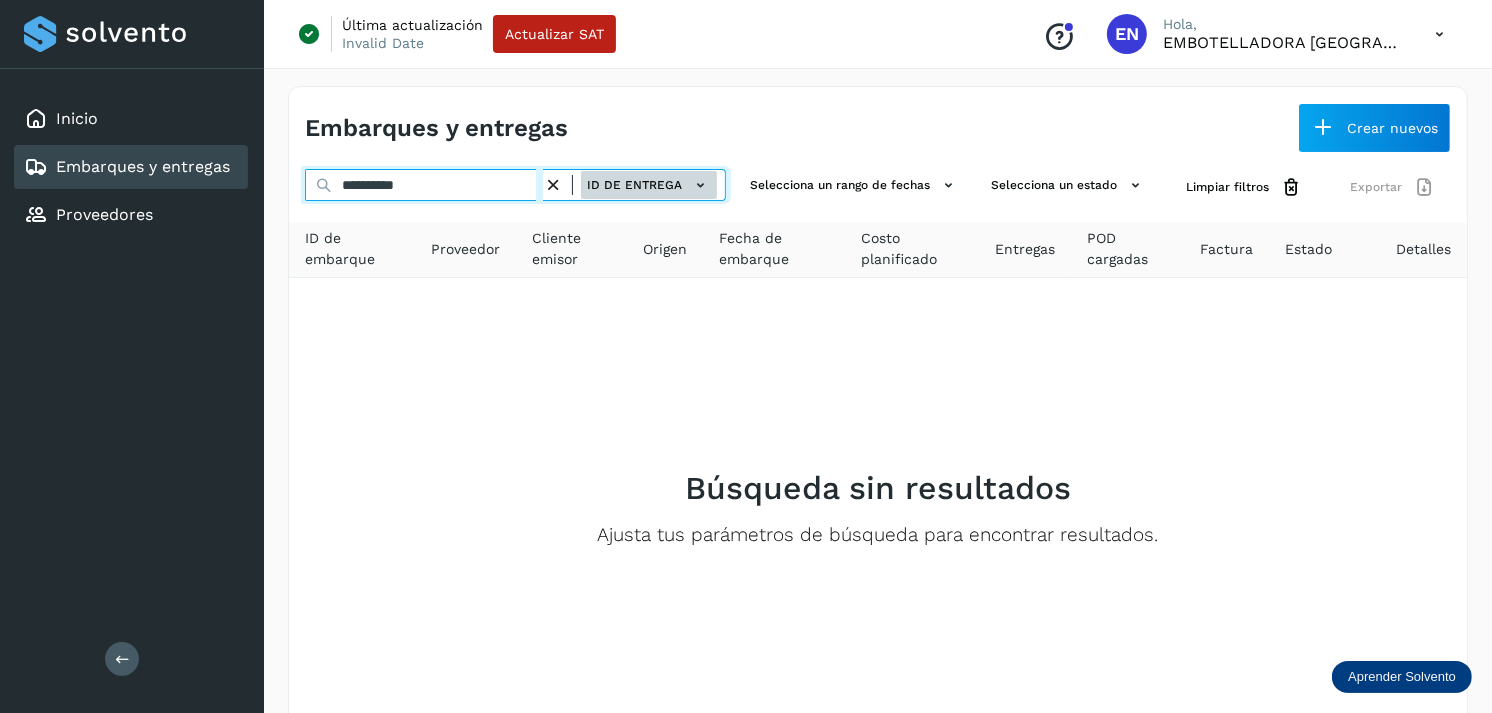 type on "**********" 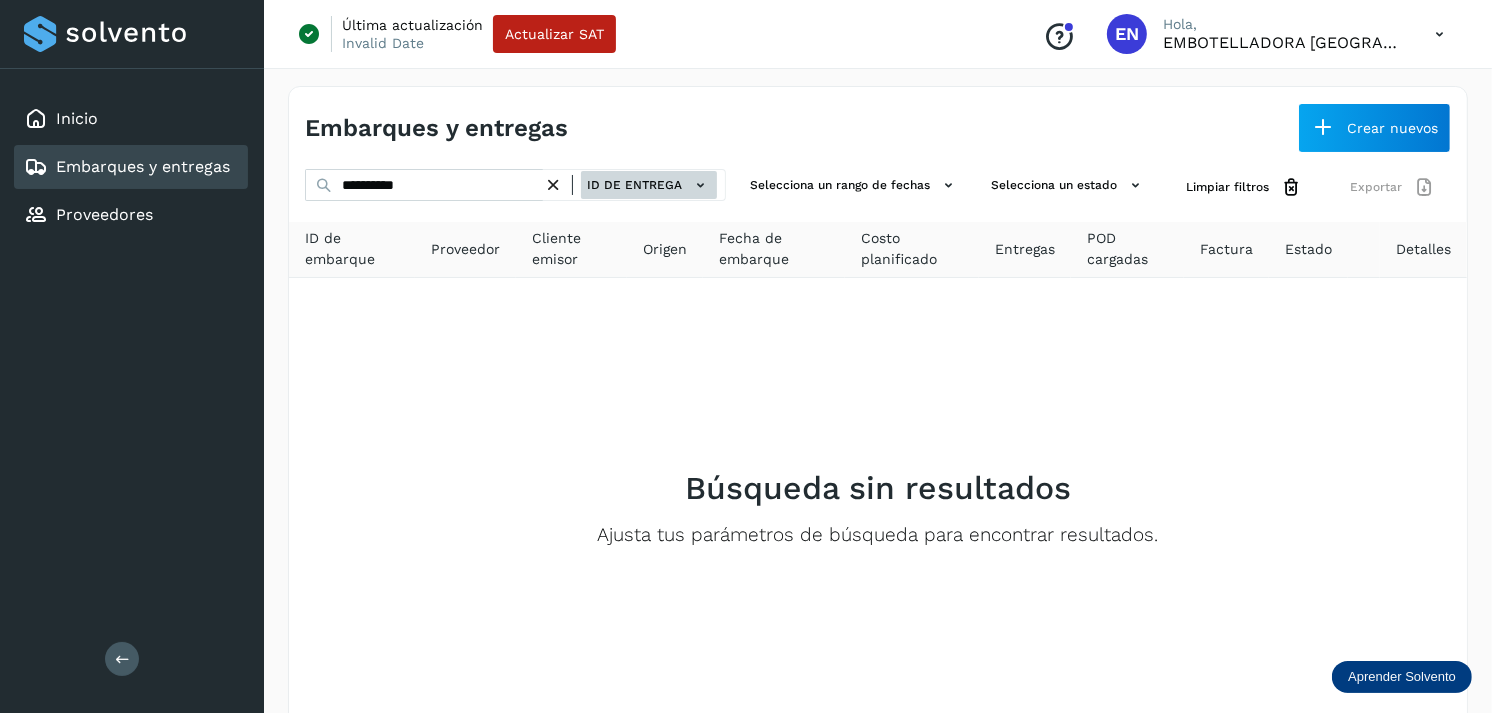 click on "ID de entrega" 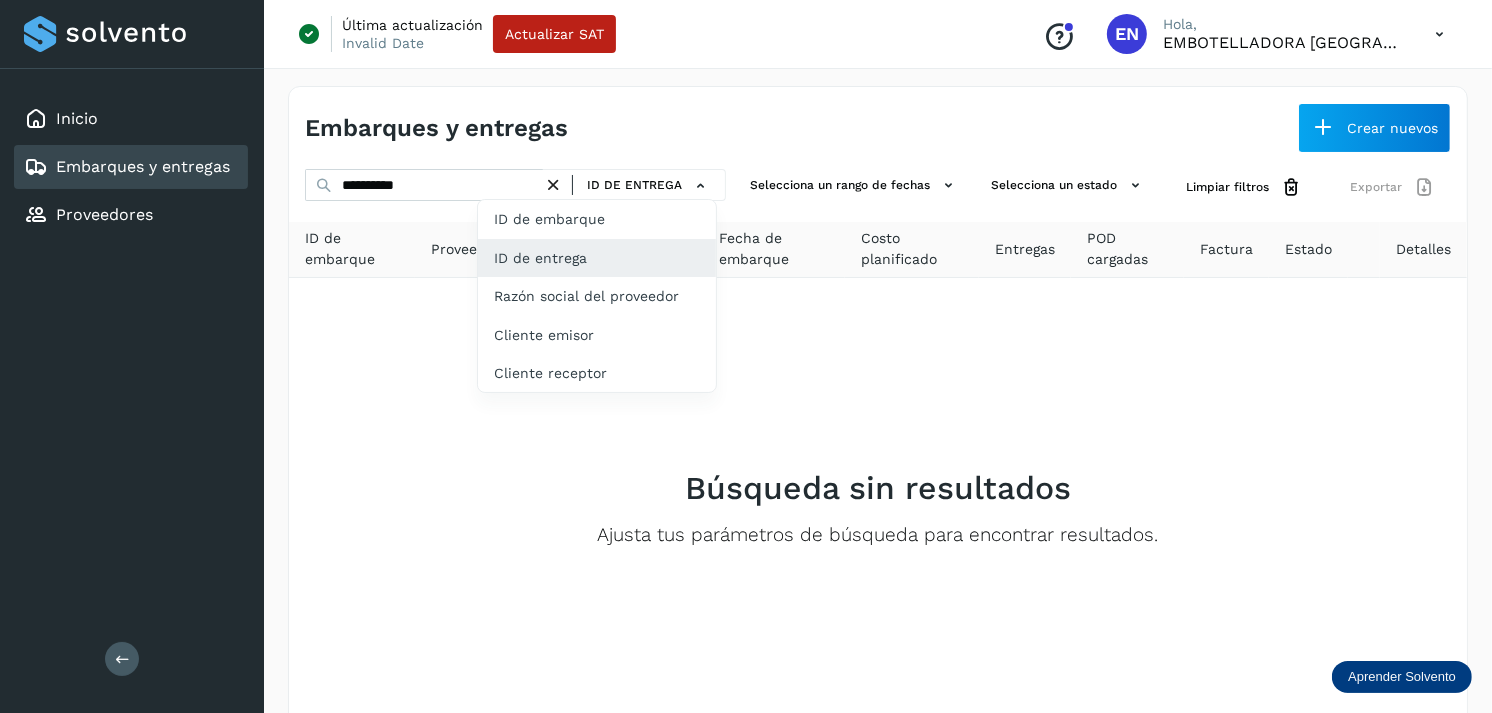 click at bounding box center (746, 356) 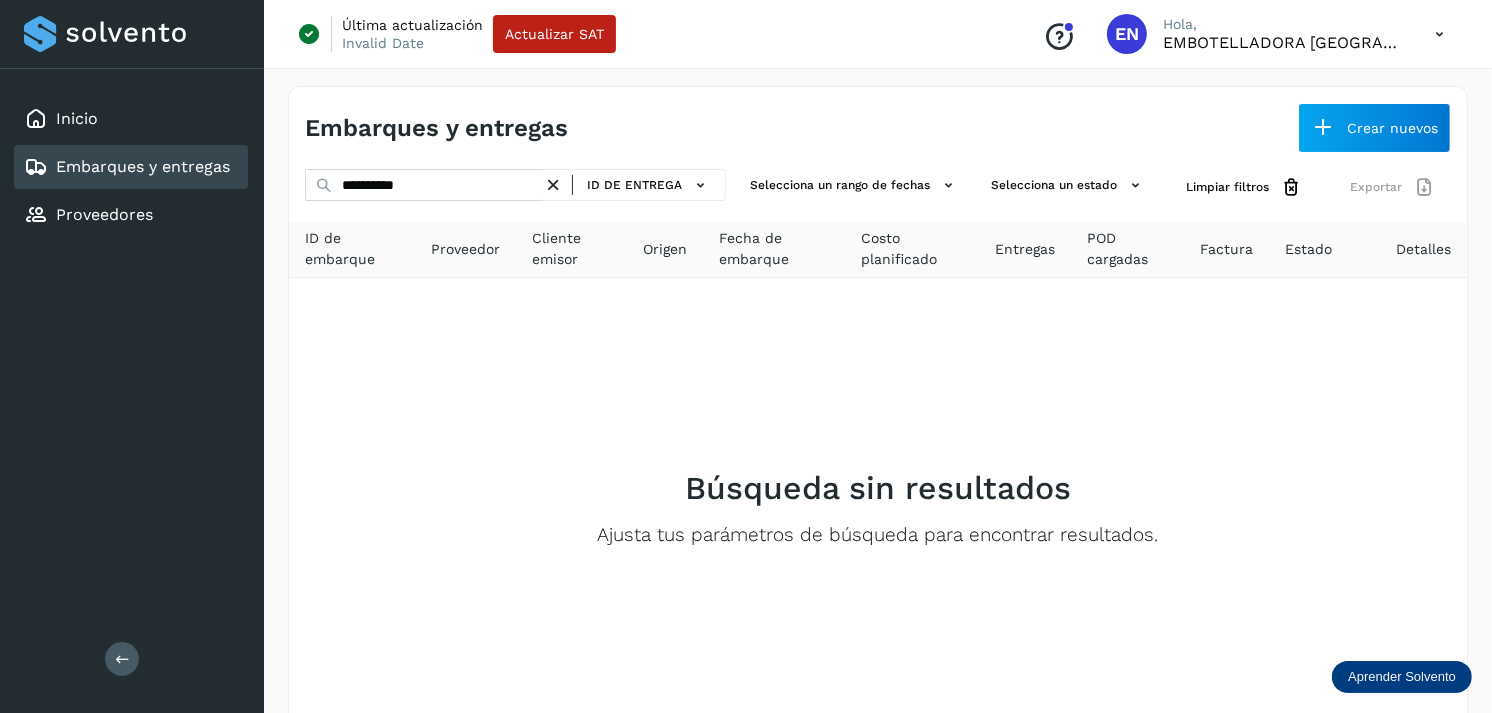 click at bounding box center [553, 185] 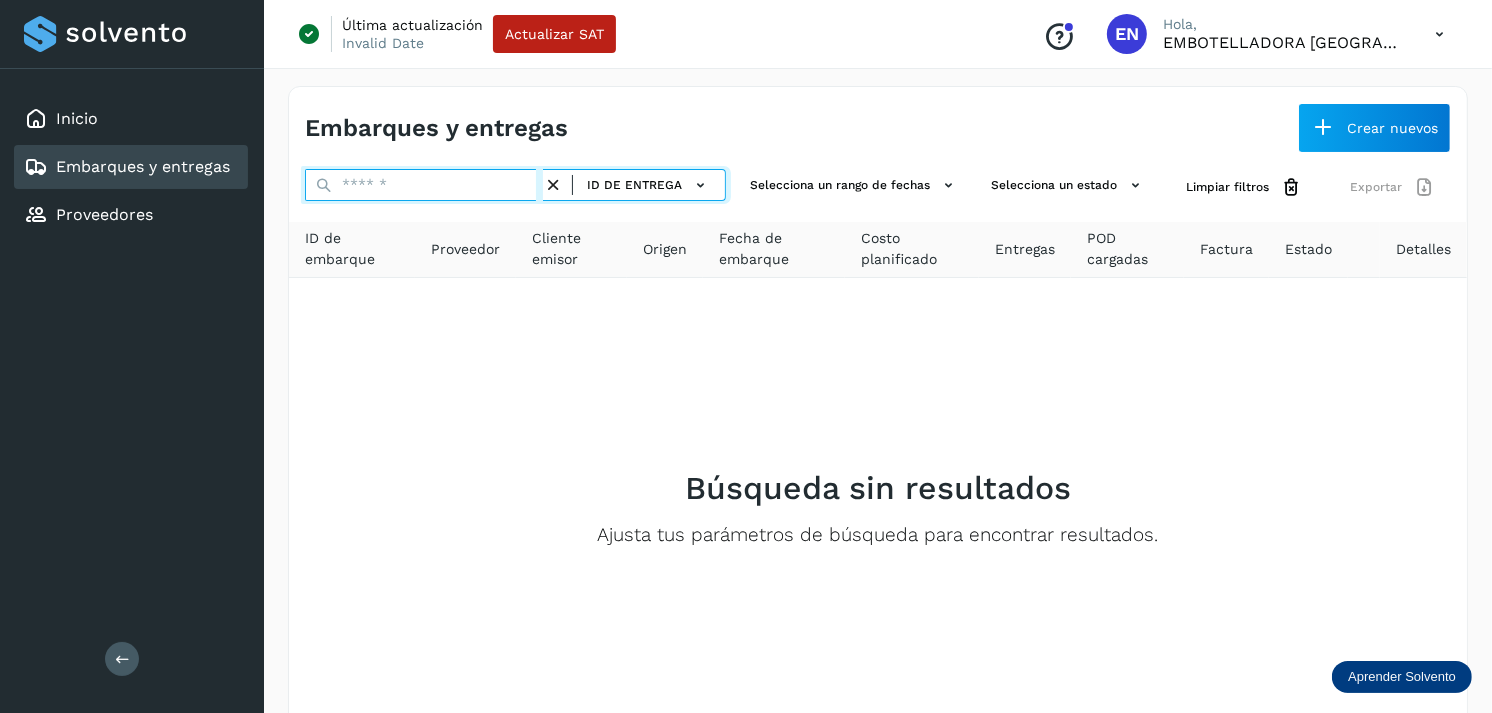 paste on "**********" 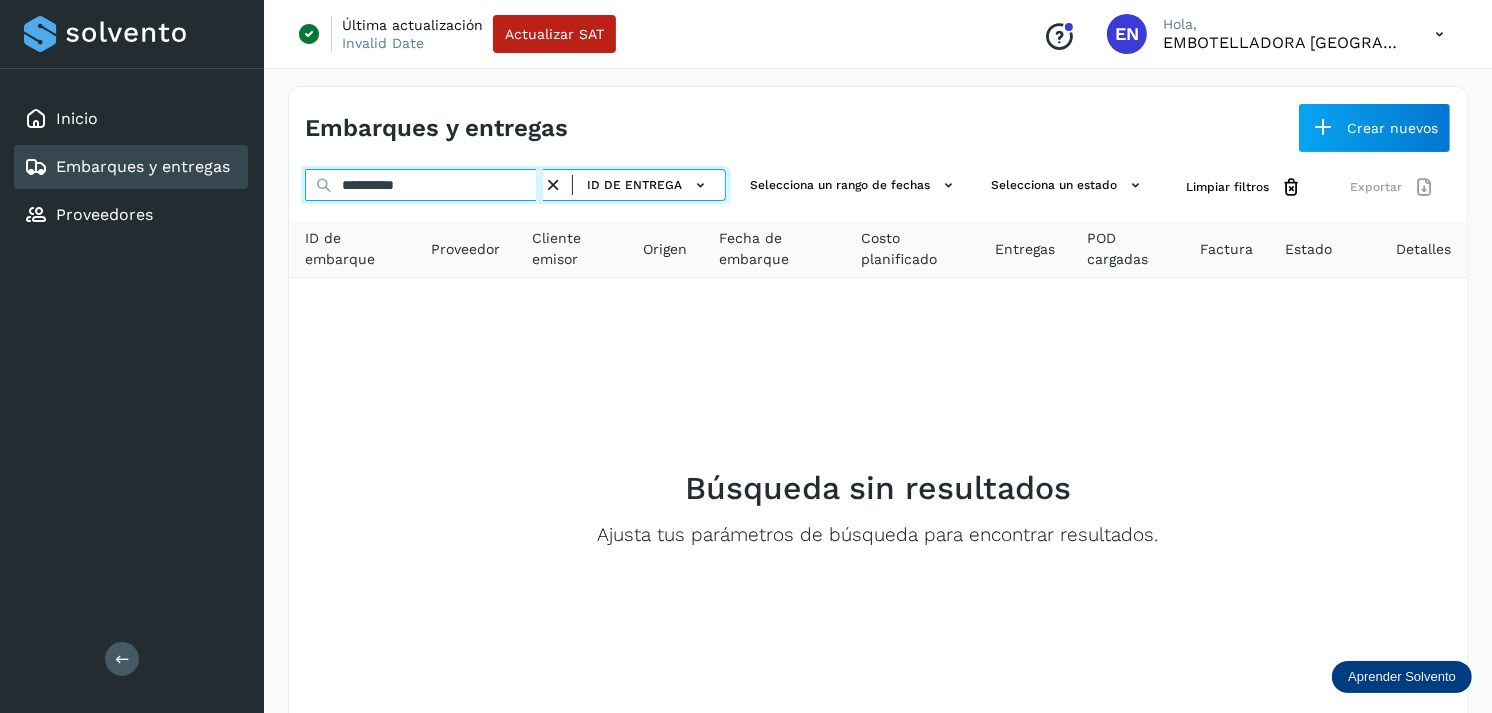 click on "**********" at bounding box center [424, 185] 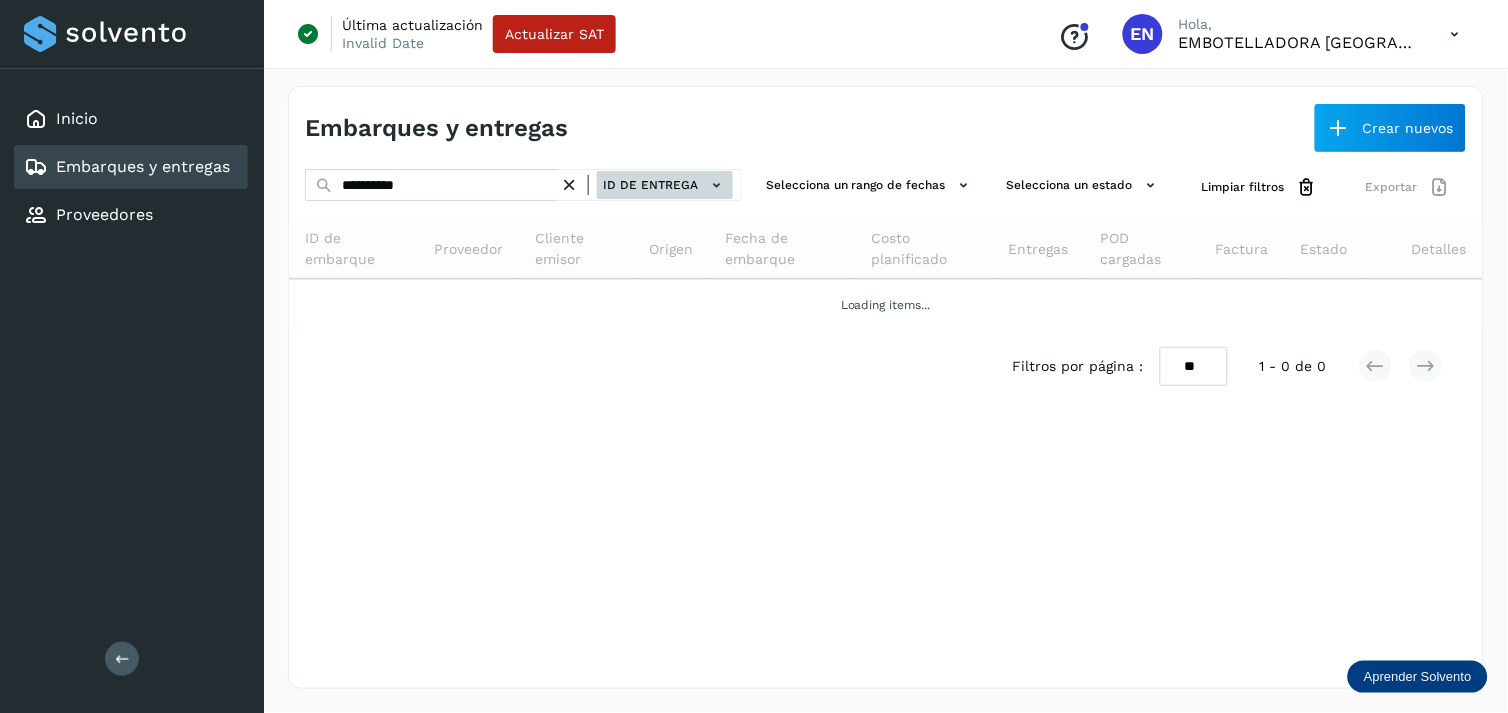 click on "ID de entrega" 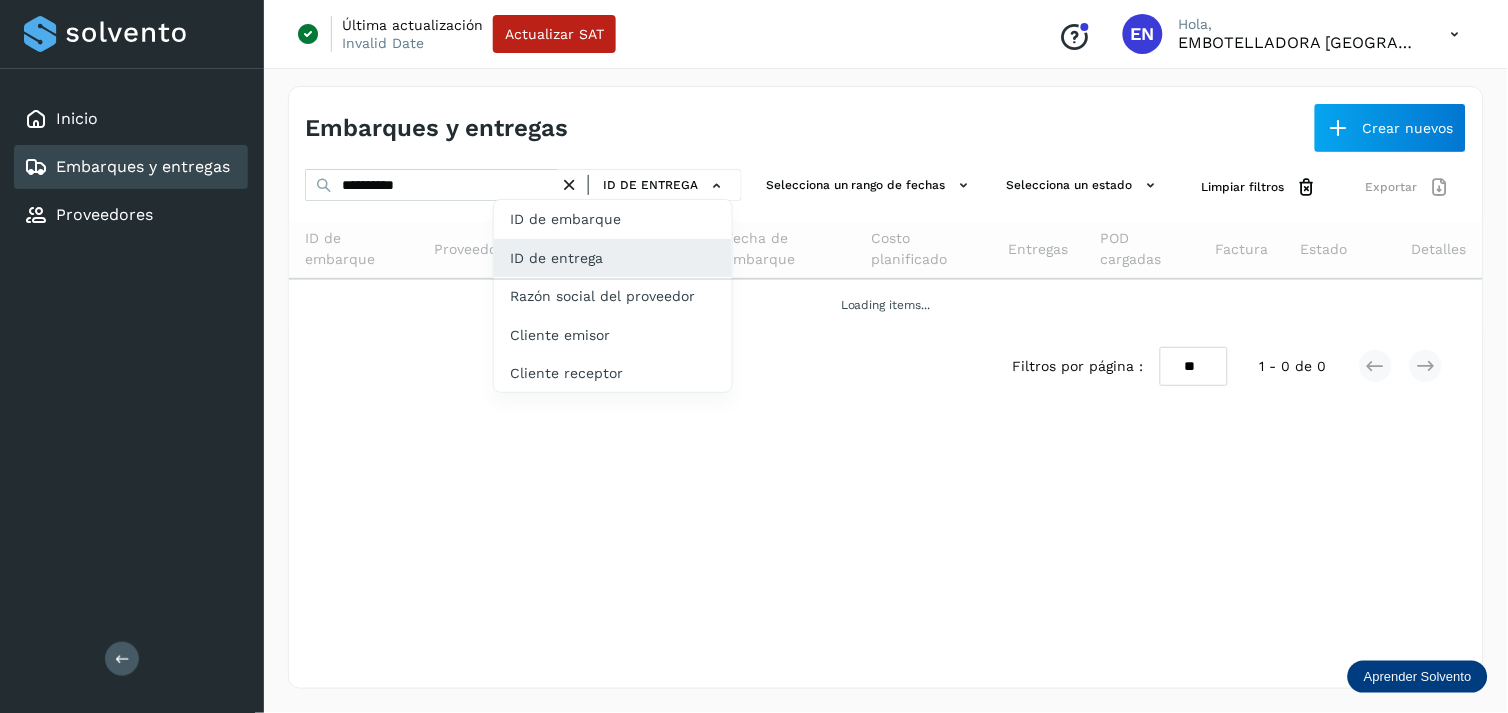 click at bounding box center [754, 356] 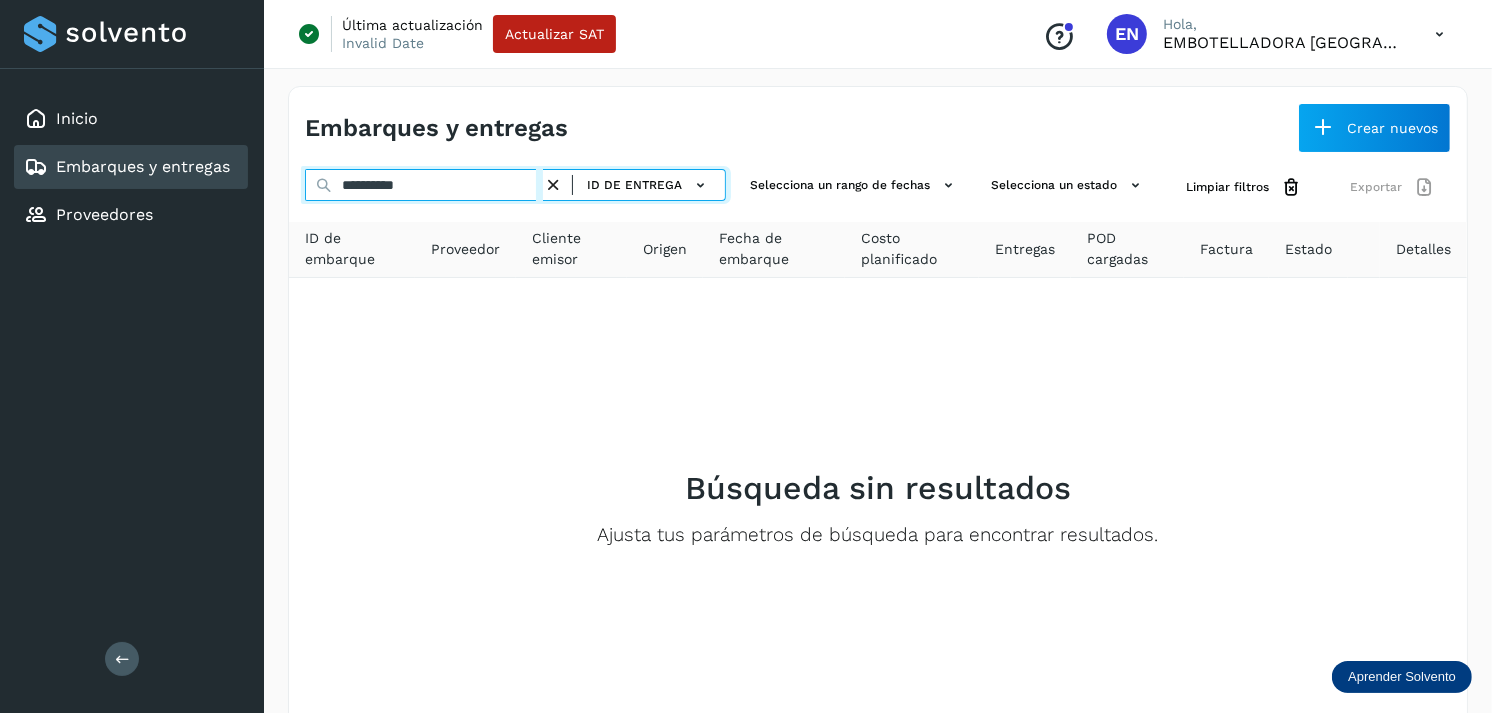 click on "**********" at bounding box center (424, 185) 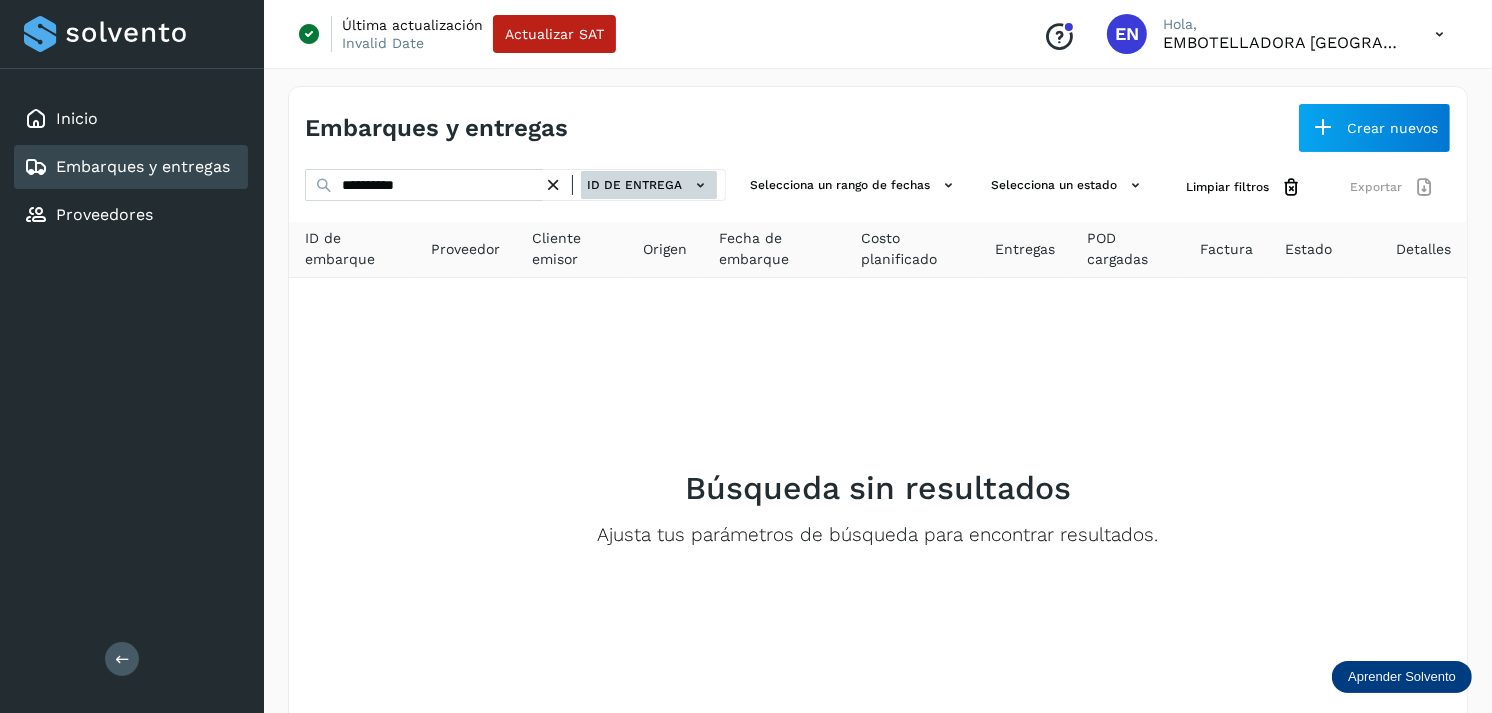 click on "ID de entrega" at bounding box center [649, 185] 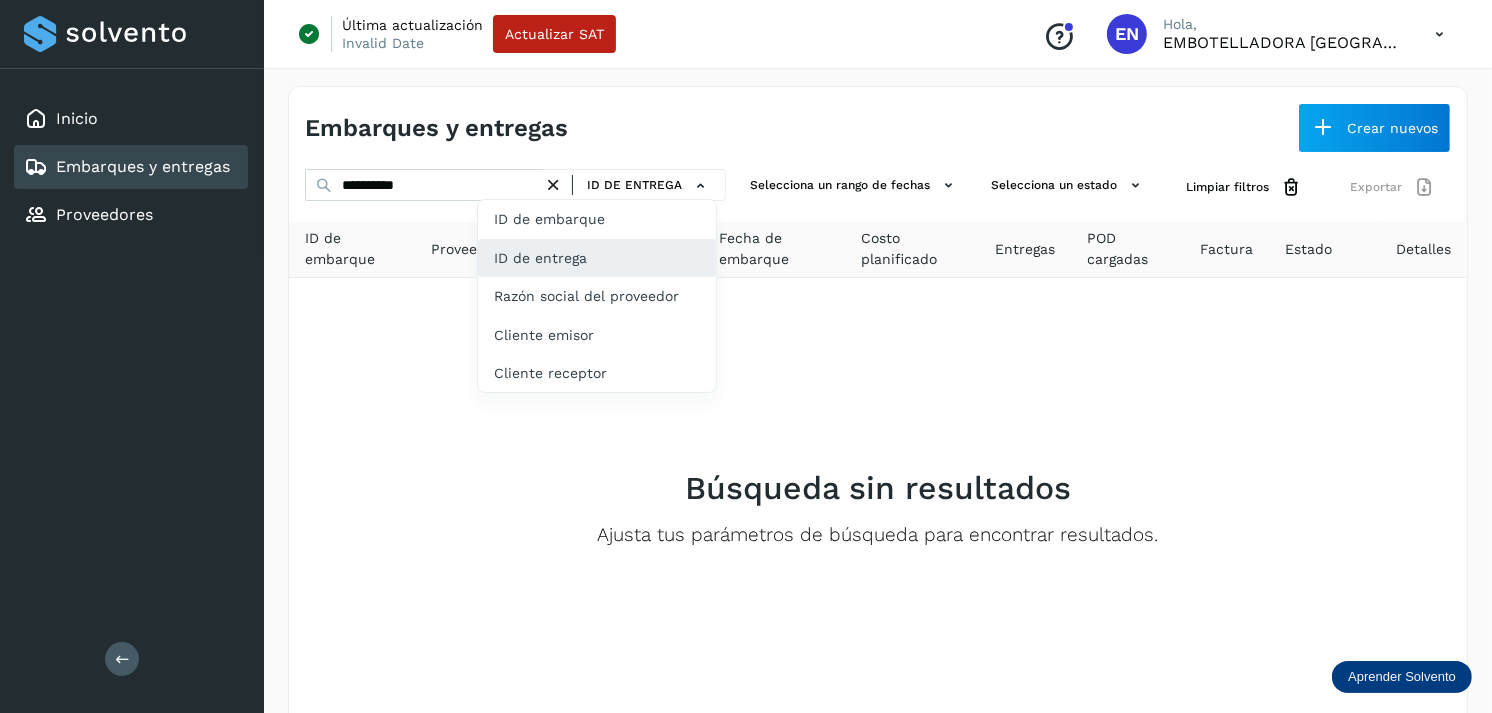 click on "ID de entrega" 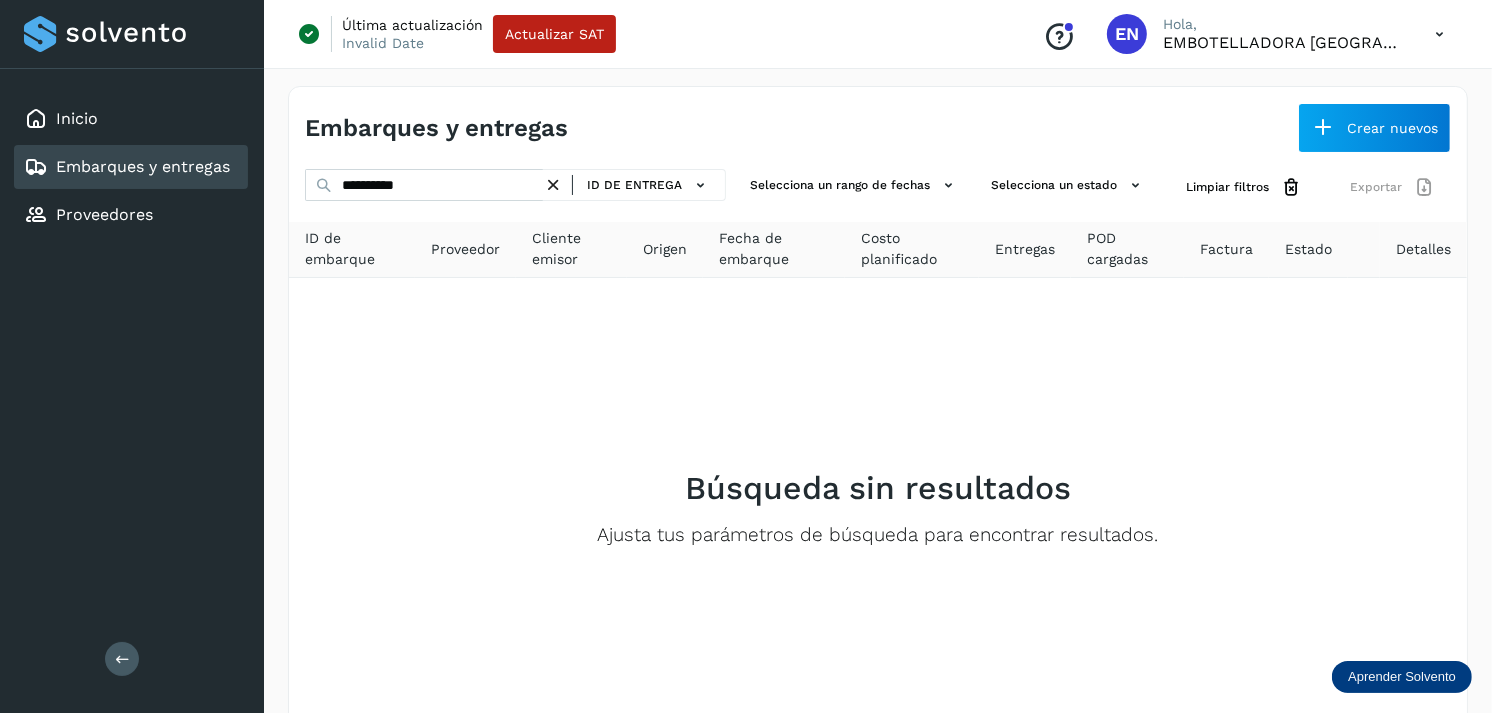 click at bounding box center [553, 185] 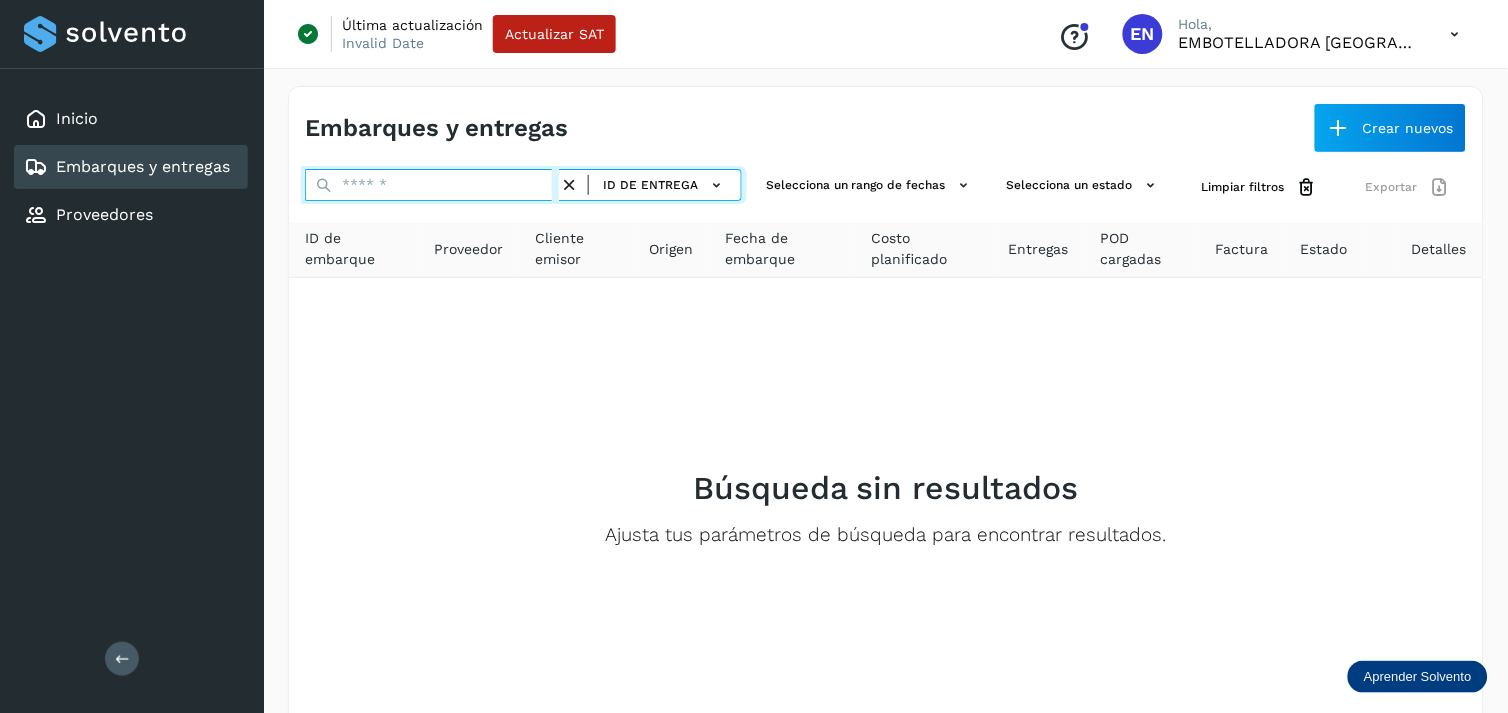 paste on "**********" 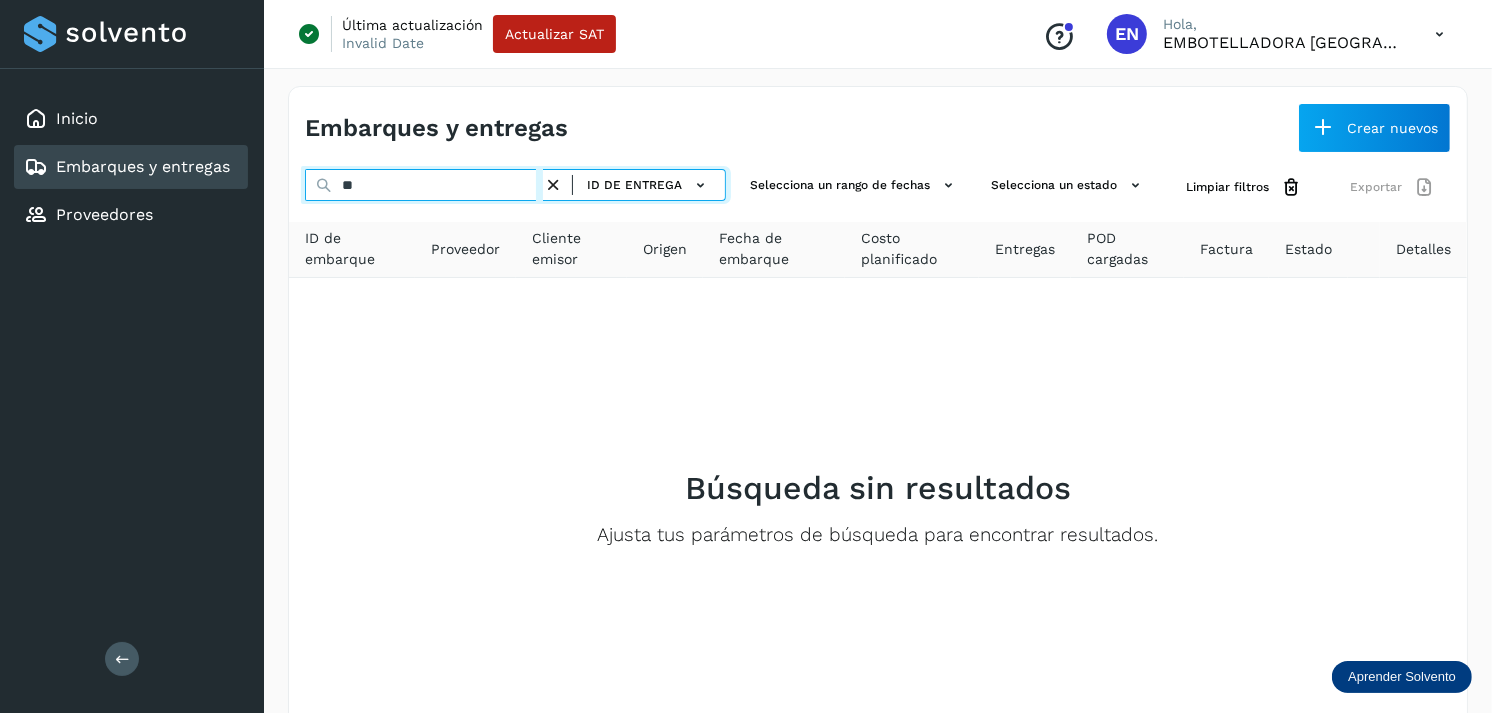 type on "*" 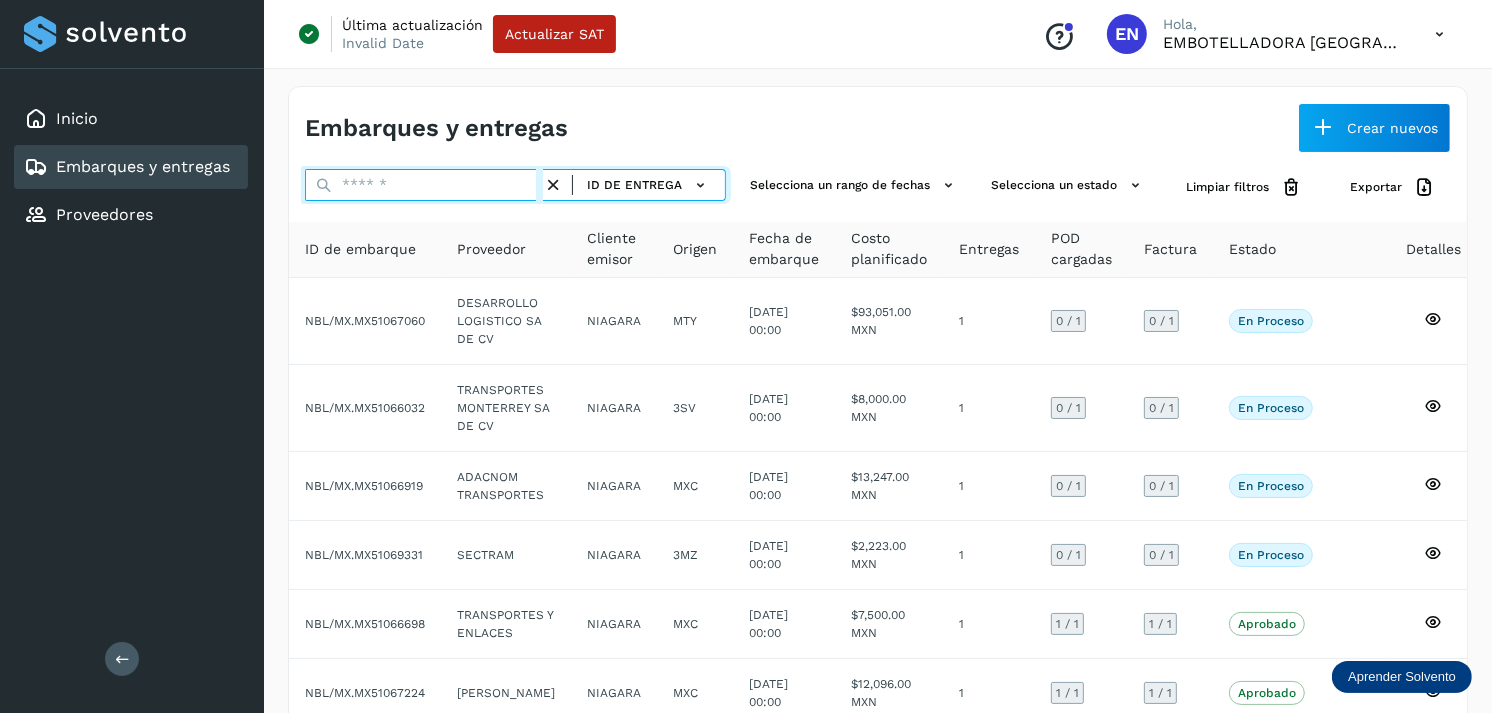 paste on "**********" 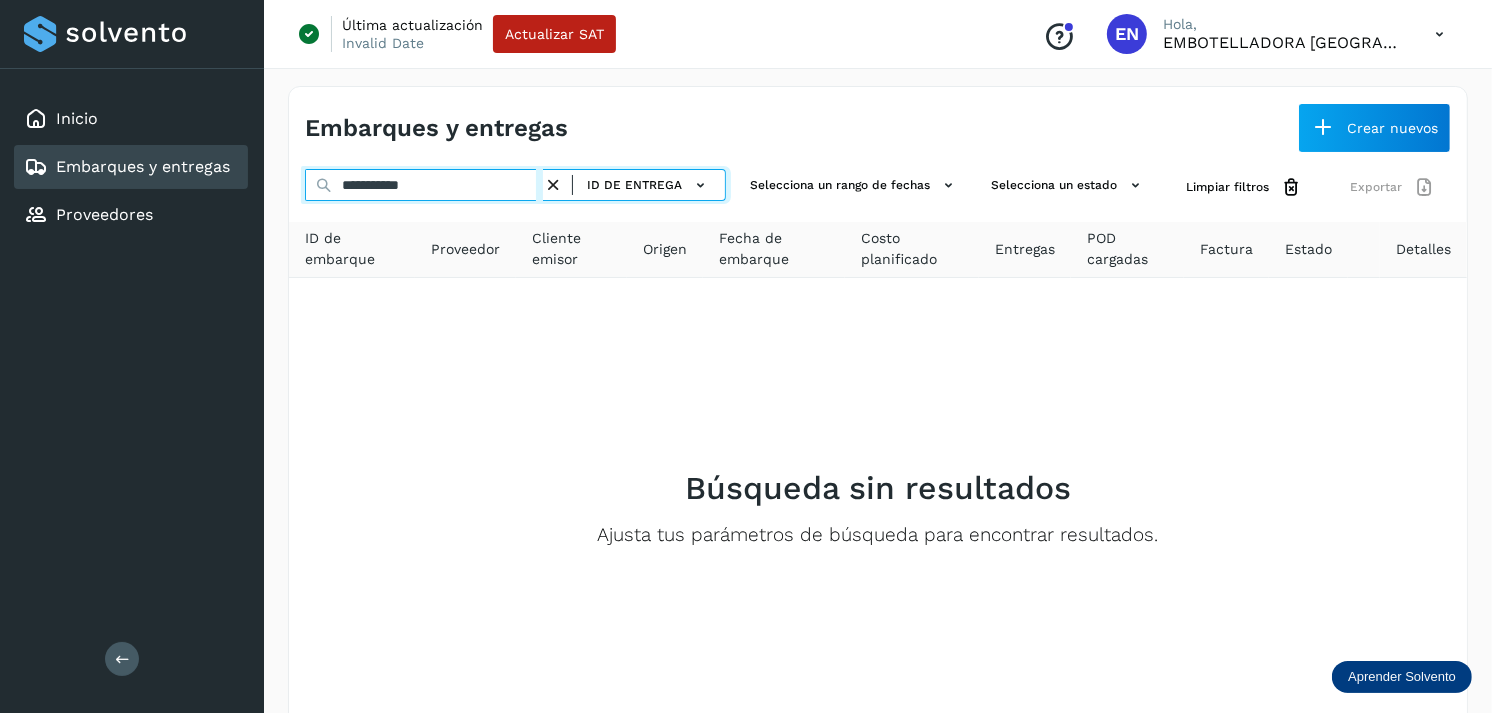 type on "**********" 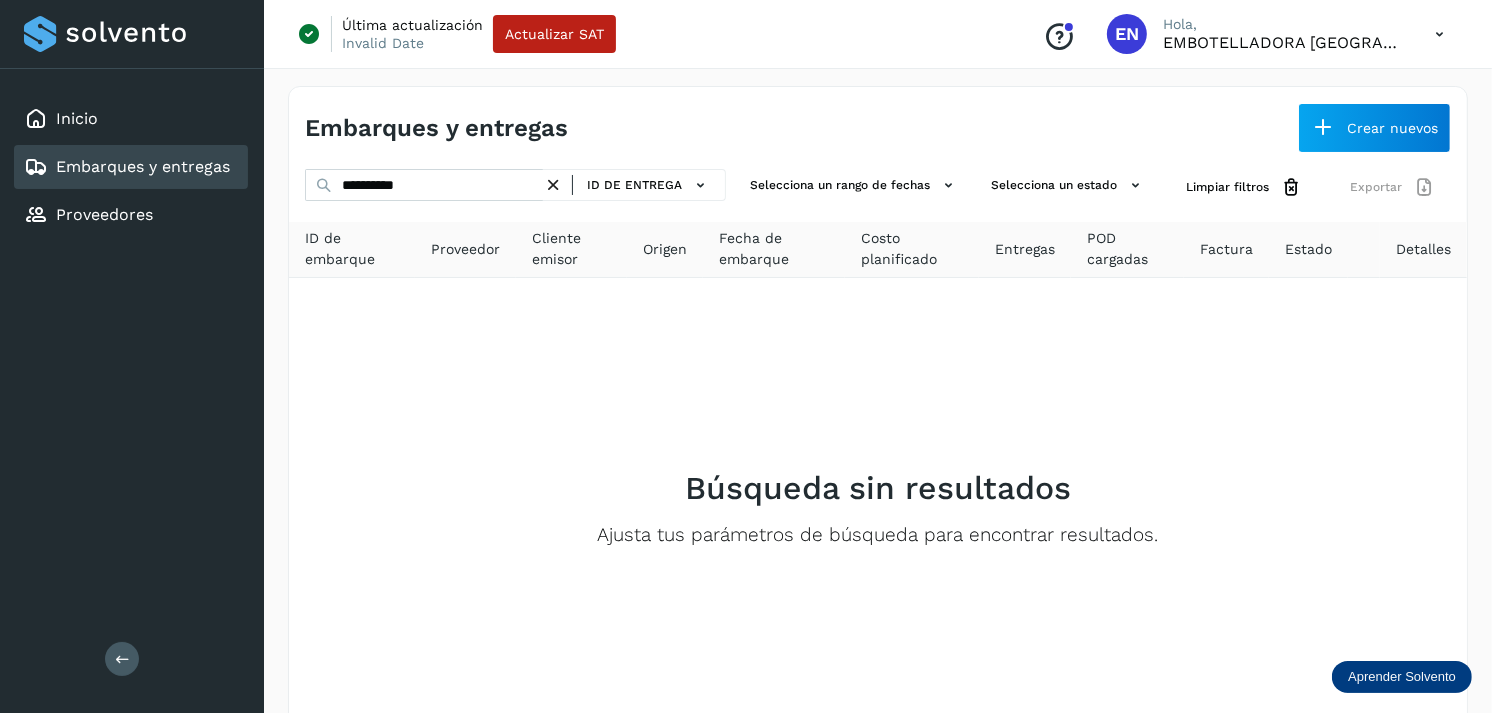 click on "ID de entrega" at bounding box center [634, 185] 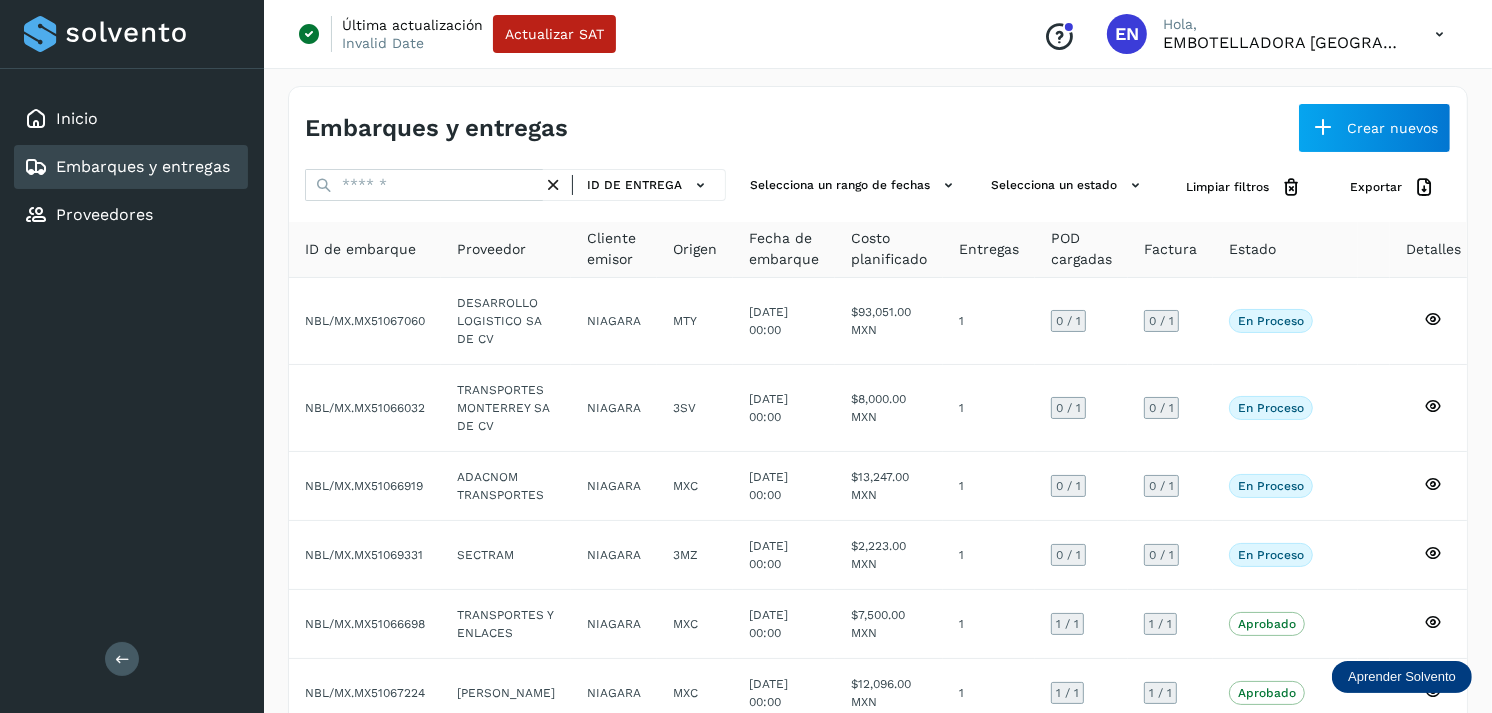 click at bounding box center [553, 185] 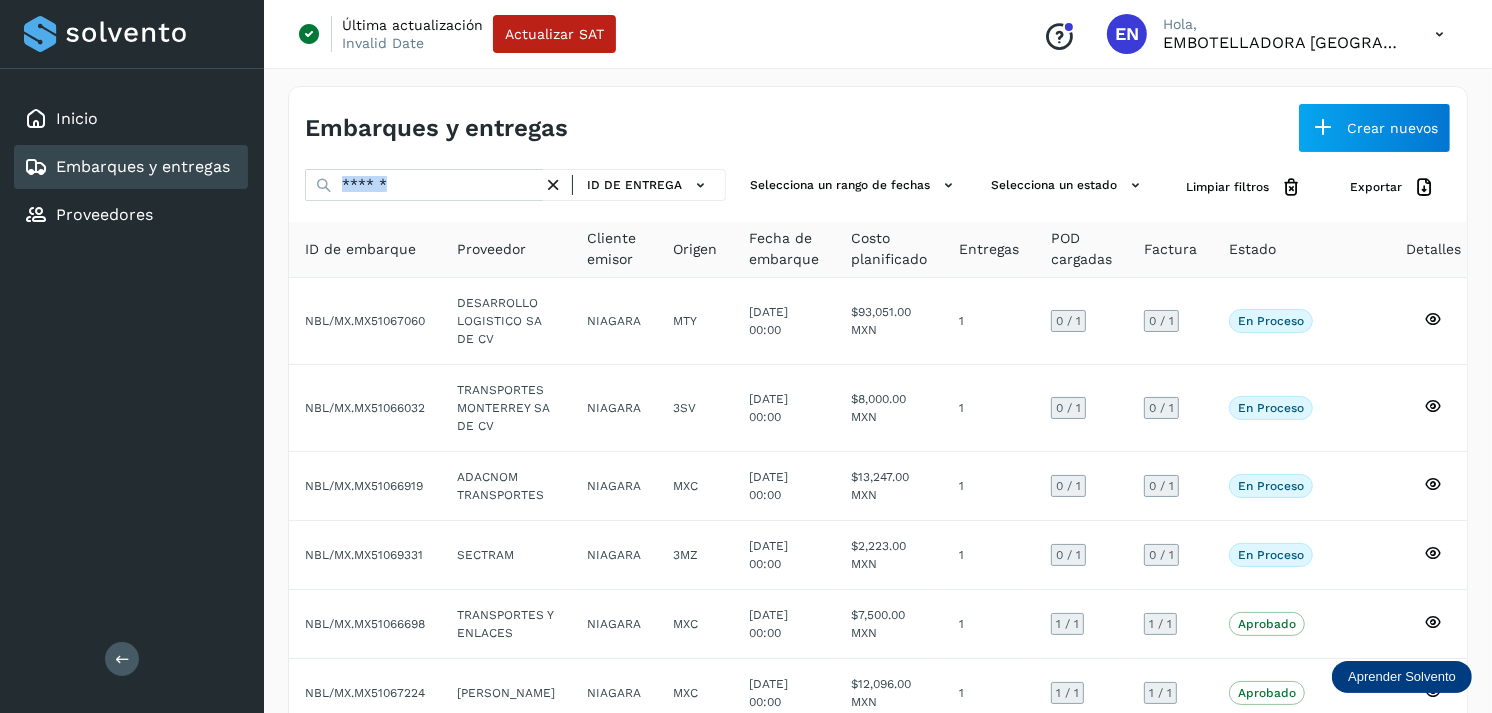 drag, startPoint x: 555, startPoint y: 176, endPoint x: 513, endPoint y: 173, distance: 42.107006 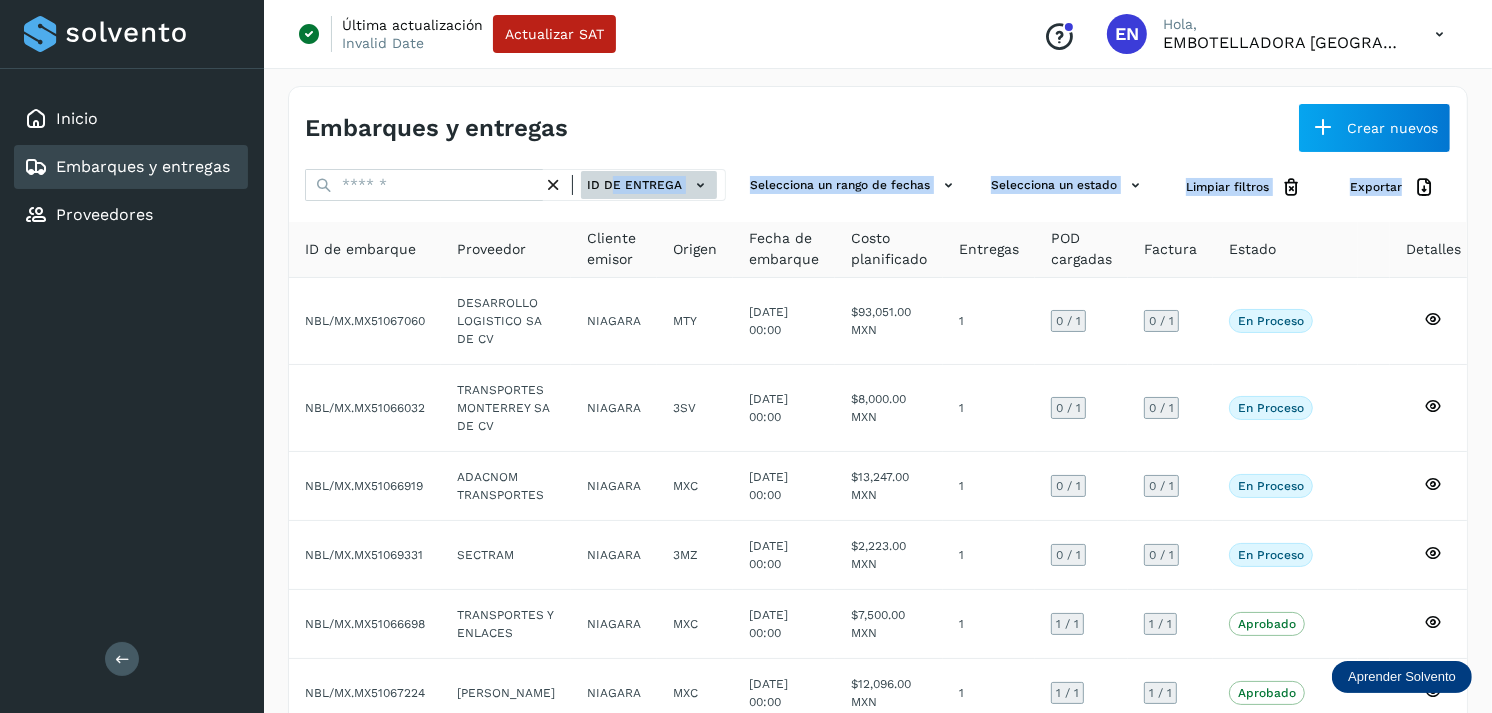 drag, startPoint x: 615, startPoint y: 208, endPoint x: 621, endPoint y: 191, distance: 18.027756 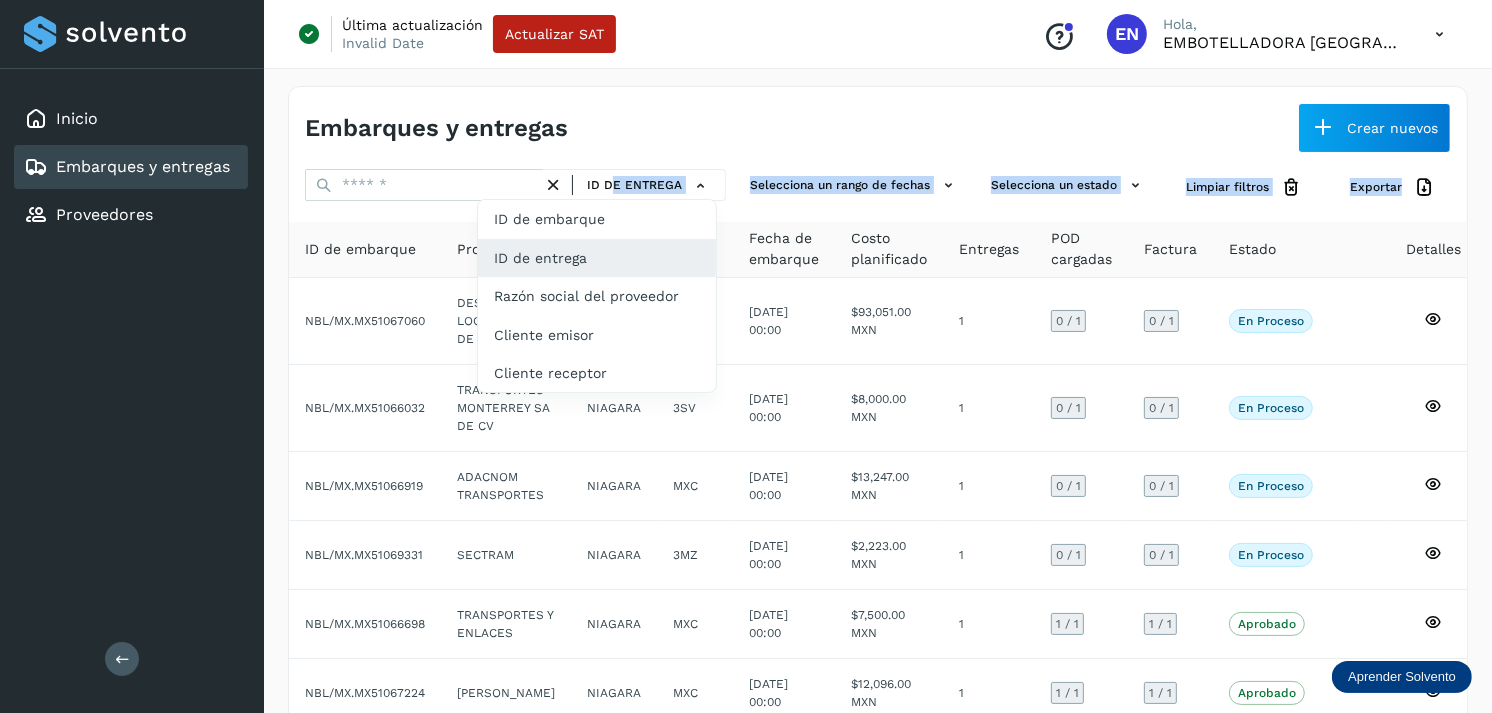 click at bounding box center [746, 356] 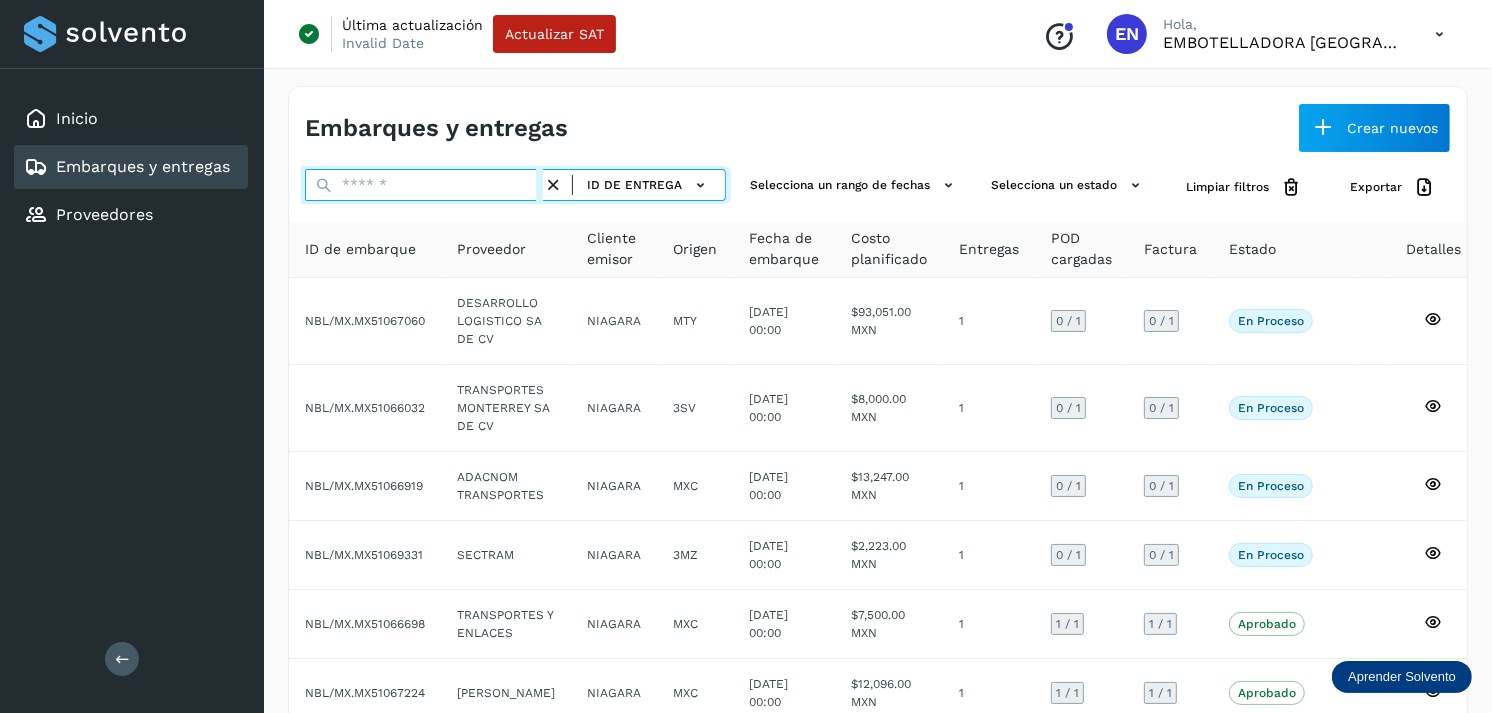 click at bounding box center (424, 185) 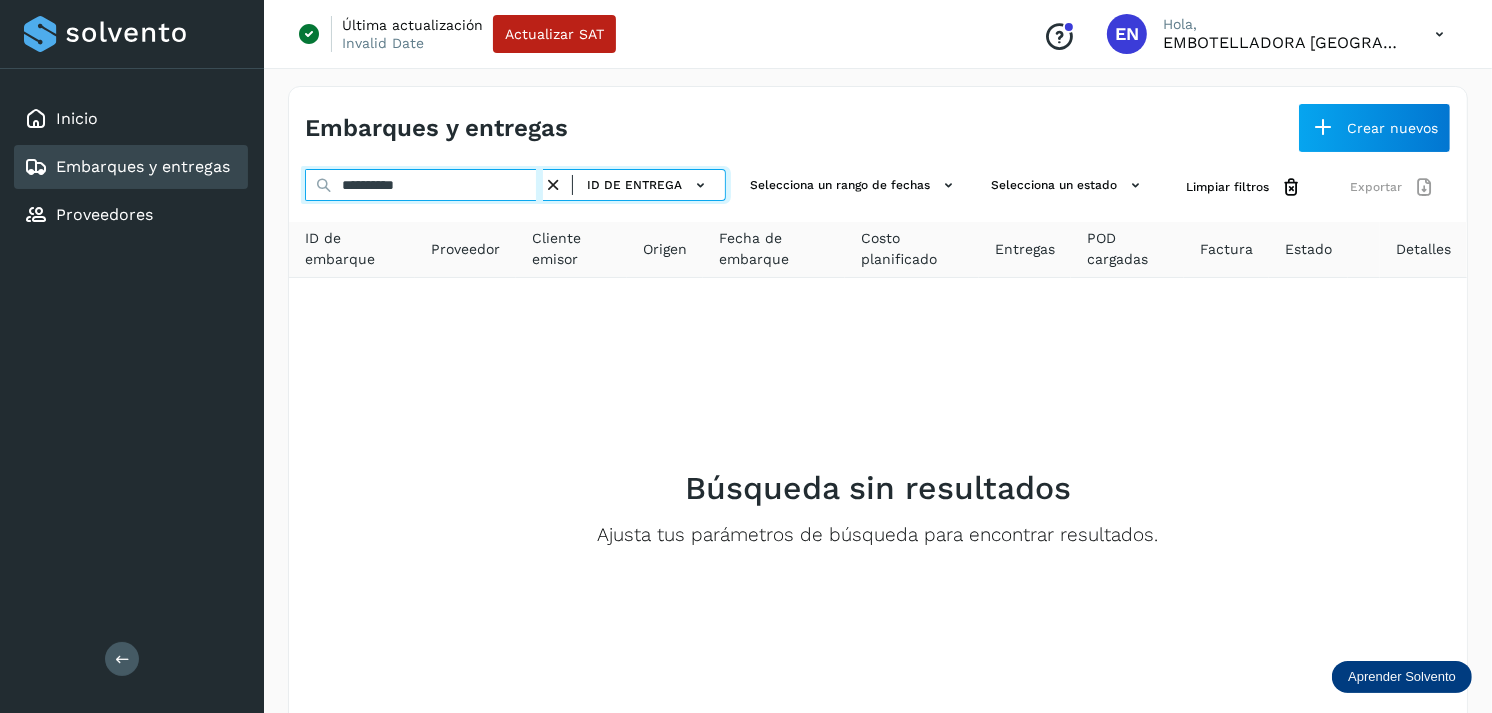 click on "**********" at bounding box center (424, 185) 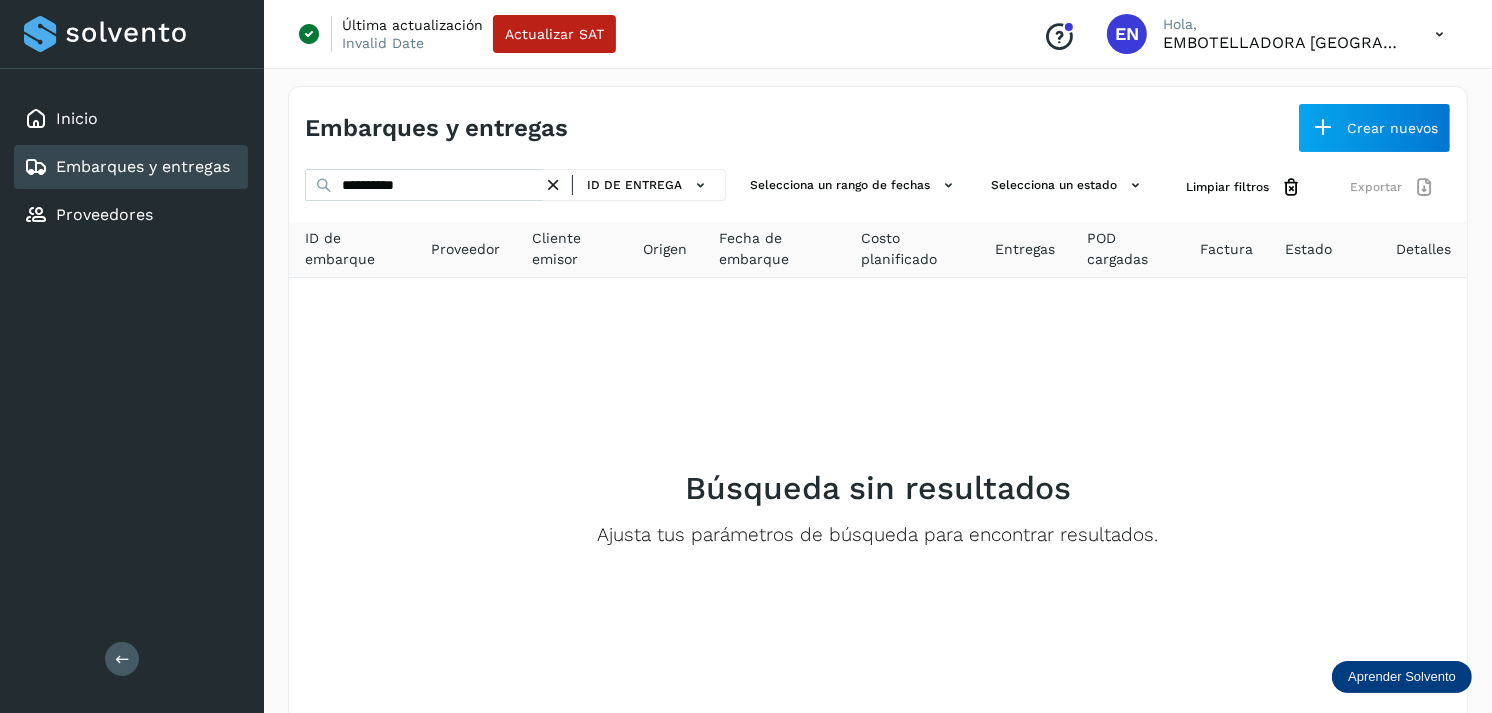 click at bounding box center (553, 185) 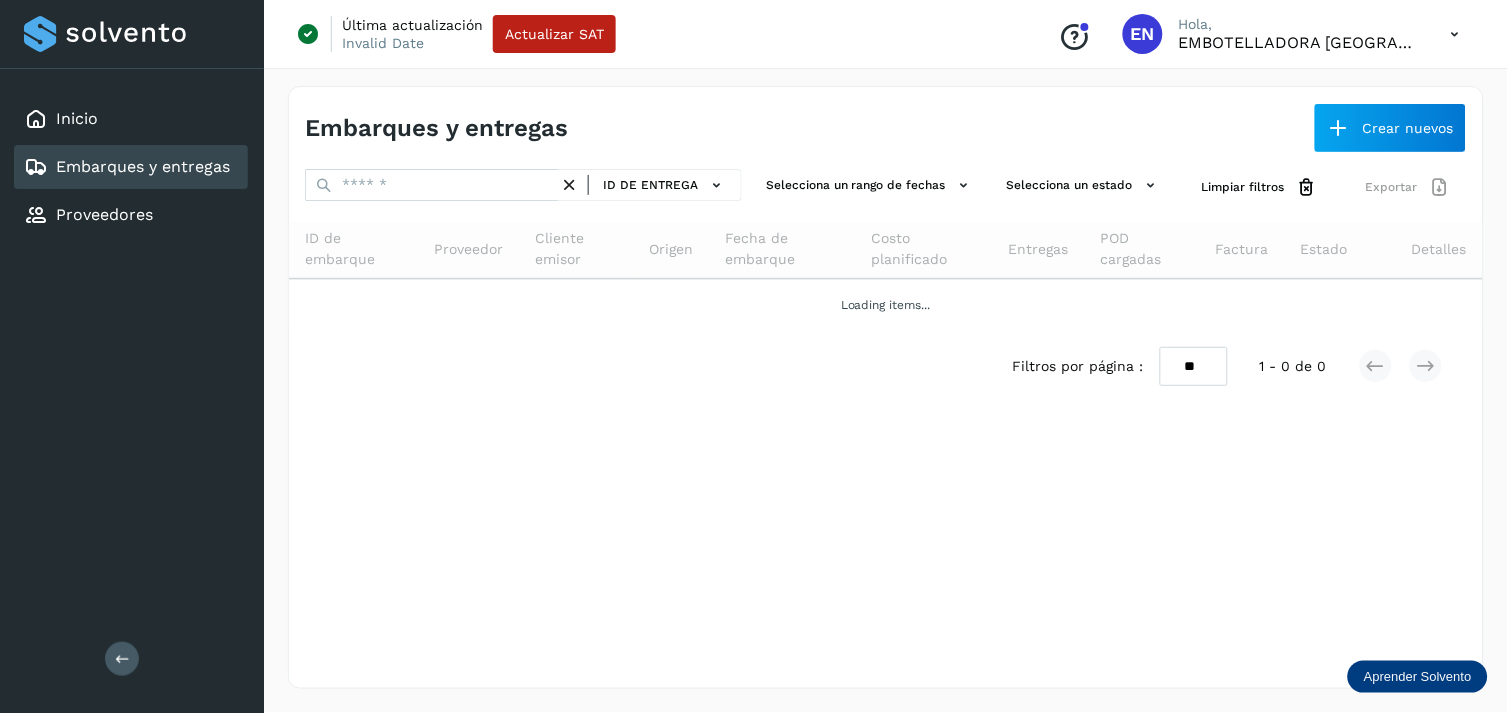 click on "Embarques y entregas Crear nuevos ID de entrega Selecciona un rango de fechas  Selecciona un estado Limpiar filtros Exportar ID de embarque Proveedor Cliente emisor Origen Fecha de embarque Costo planificado Entregas POD cargadas Factura Estado Detalles Loading items... Filtros por página : ** ** ** 1 - 0 de 0" at bounding box center [886, 387] 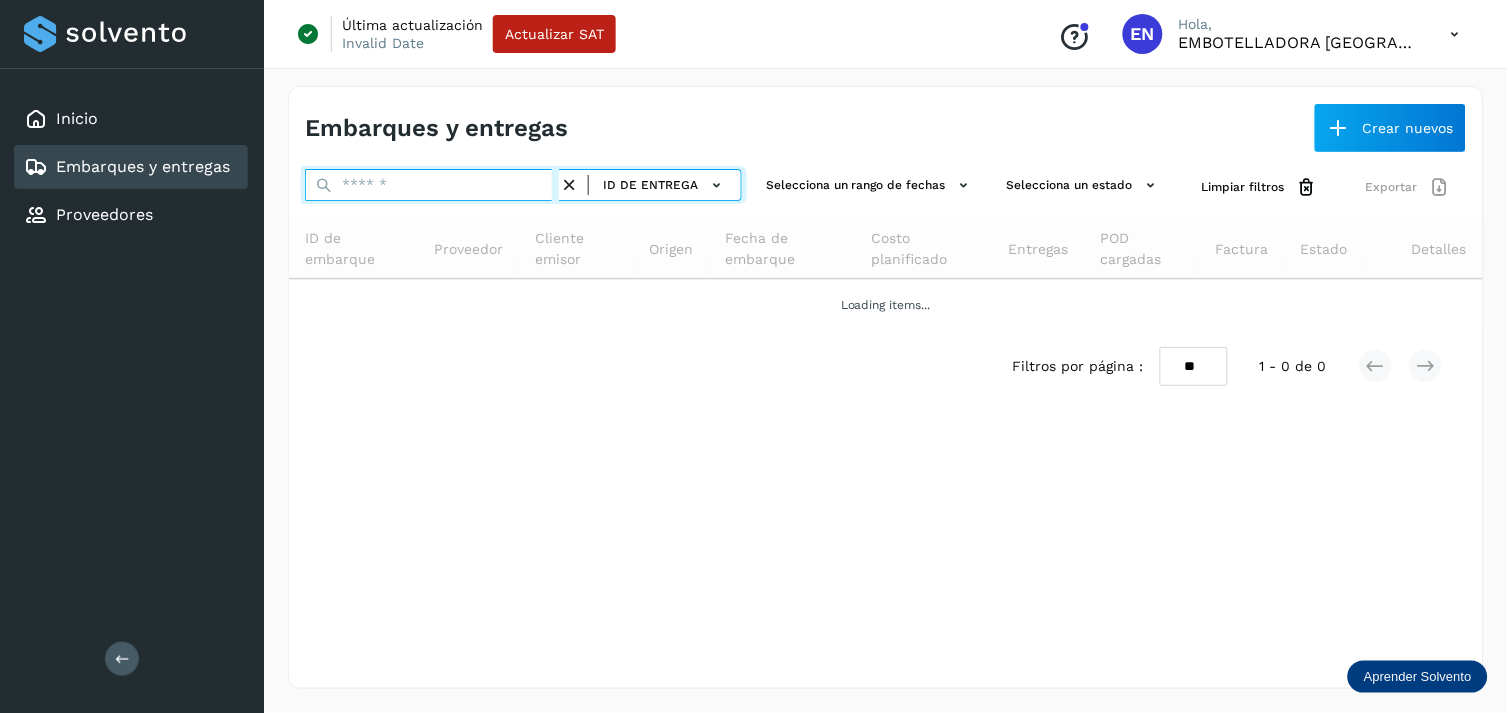 click at bounding box center [432, 185] 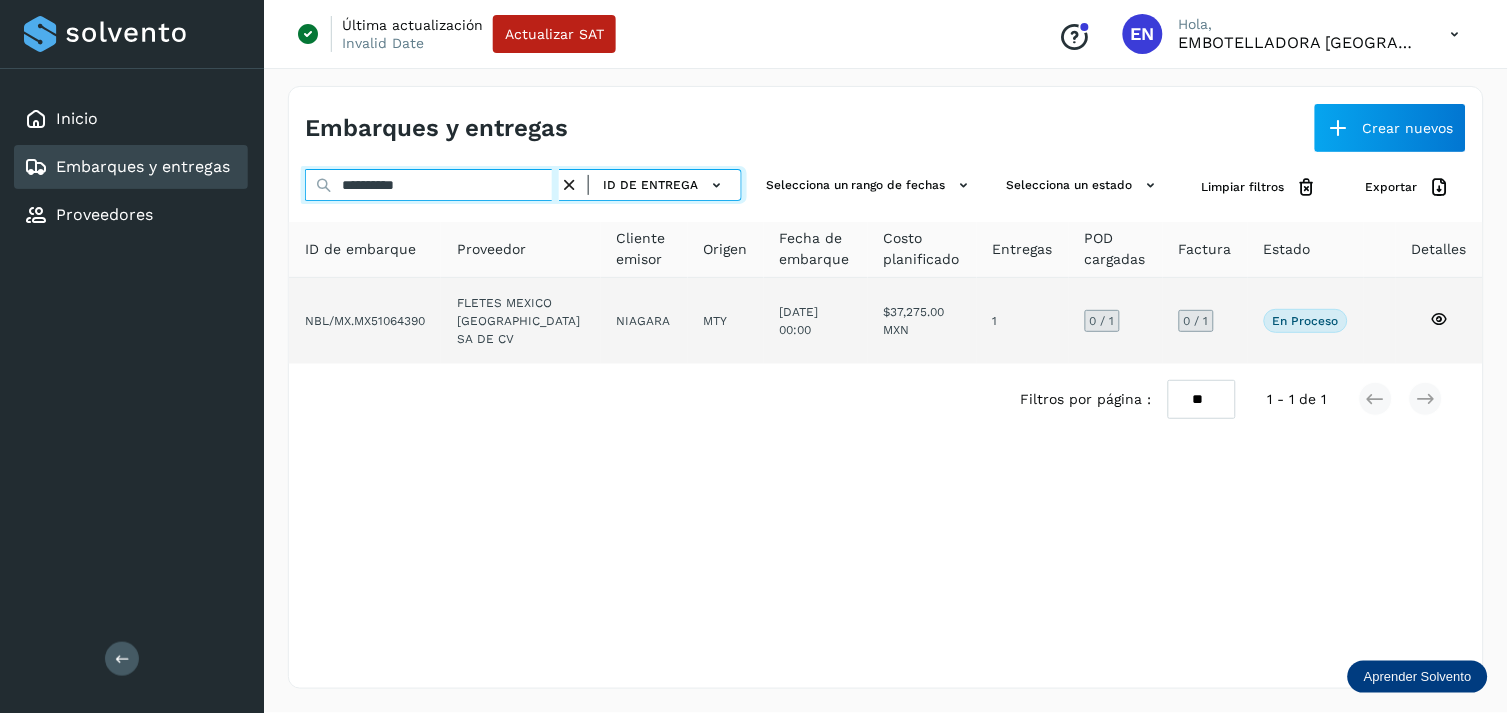 type on "**********" 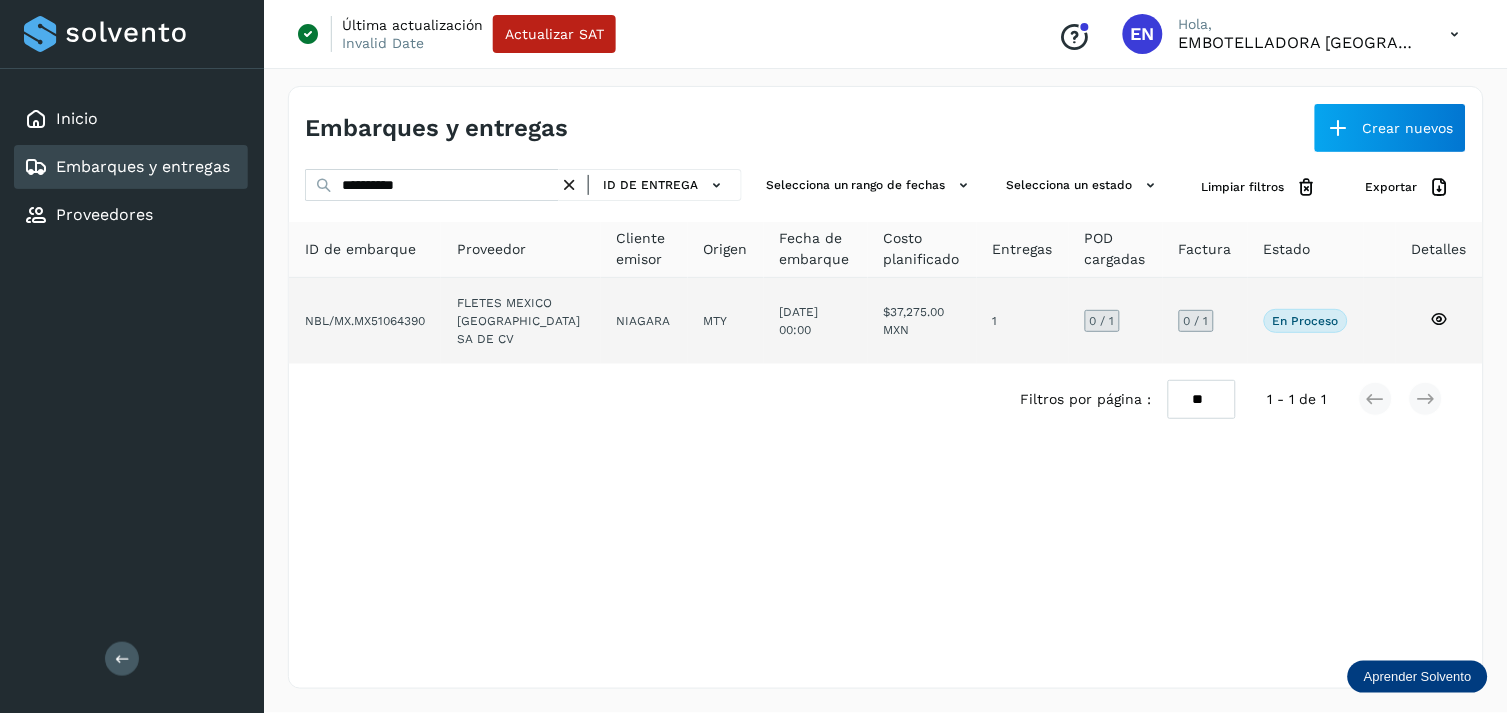 click on "FLETES MEXICO [GEOGRAPHIC_DATA] SA DE CV" 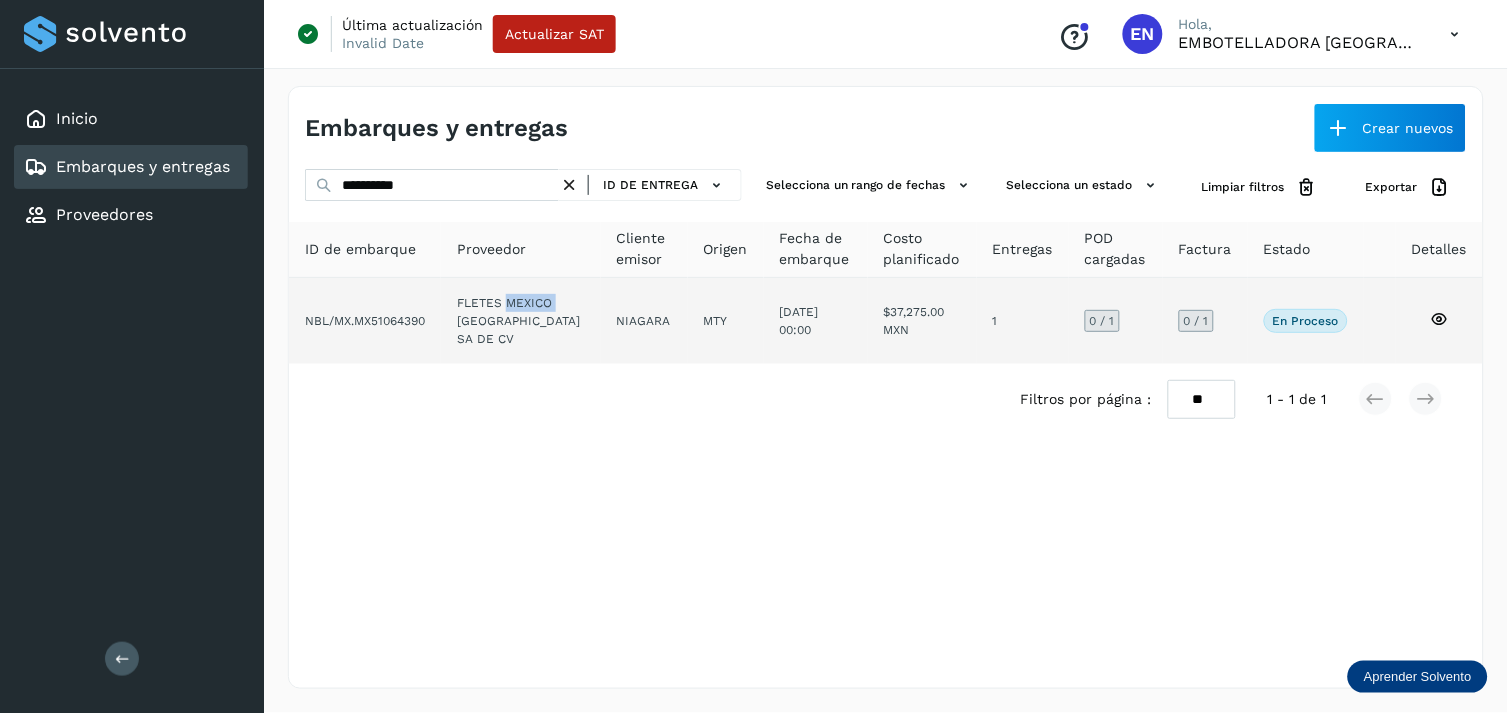 click on "FLETES MEXICO [GEOGRAPHIC_DATA] SA DE CV" 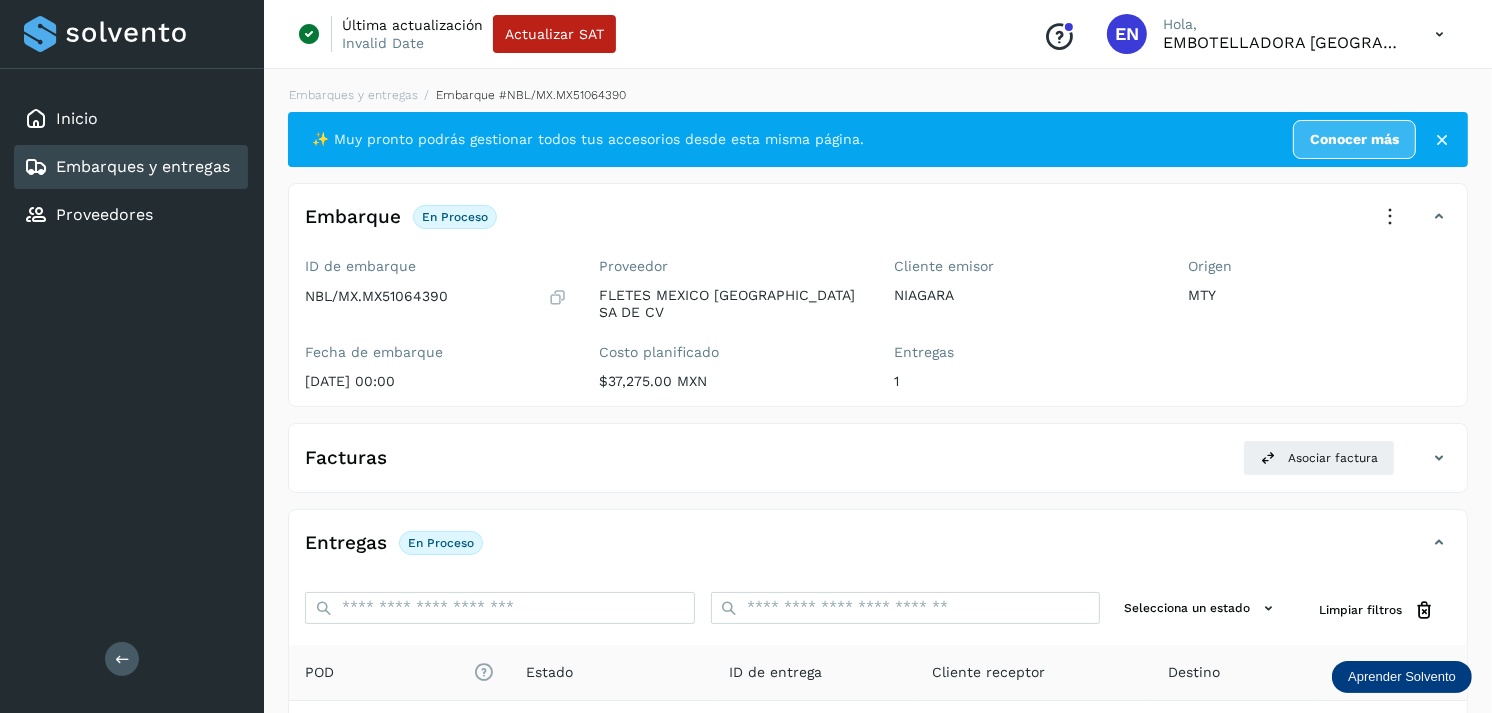 scroll, scrollTop: 256, scrollLeft: 0, axis: vertical 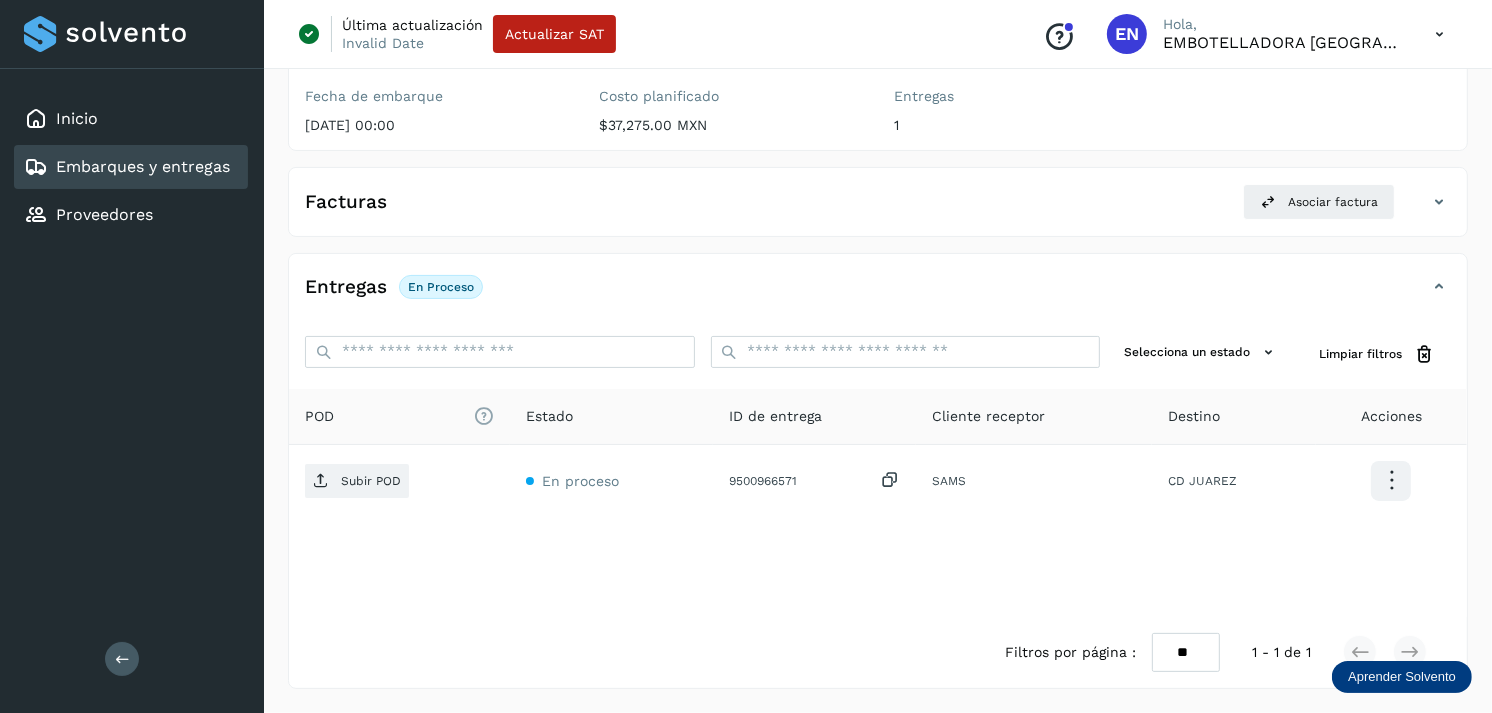 click on "Embarques y entregas" at bounding box center [143, 166] 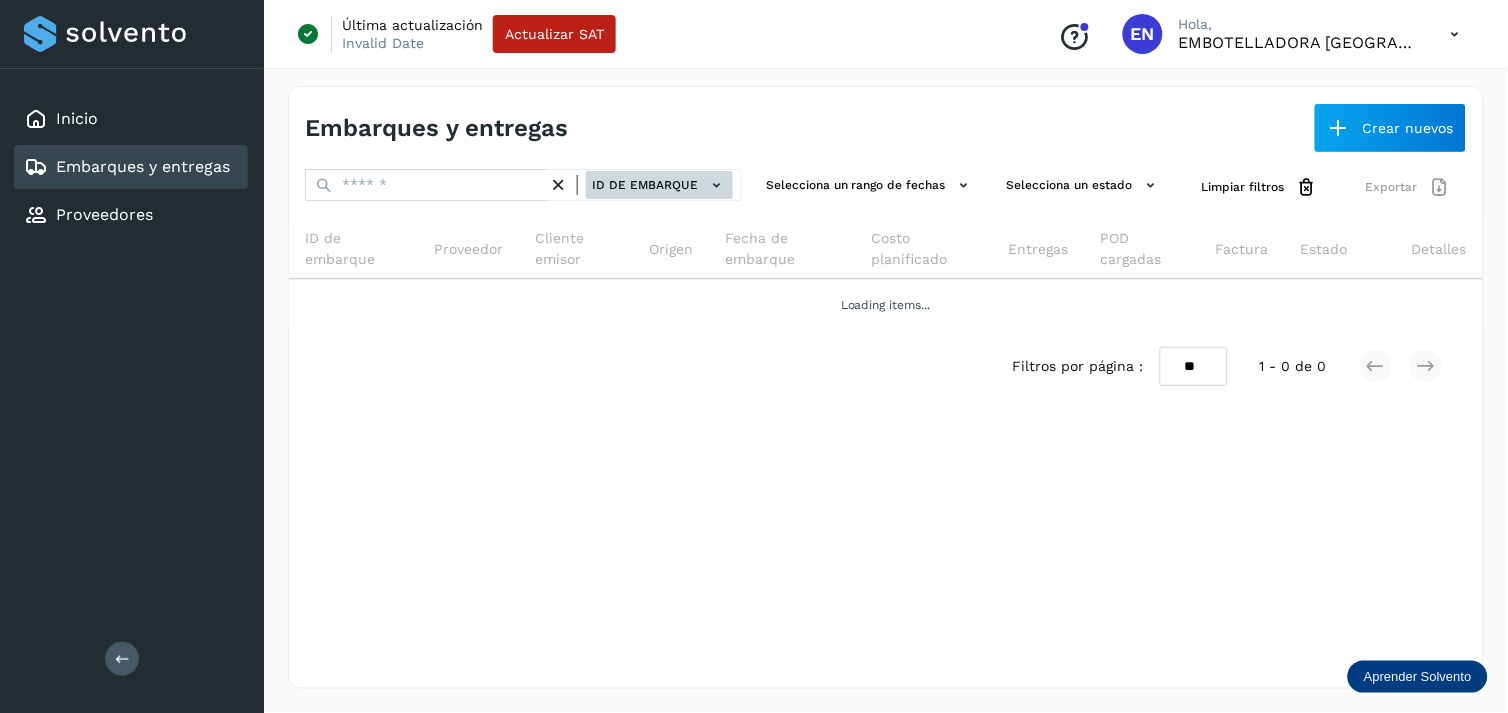 click on "ID de embarque" 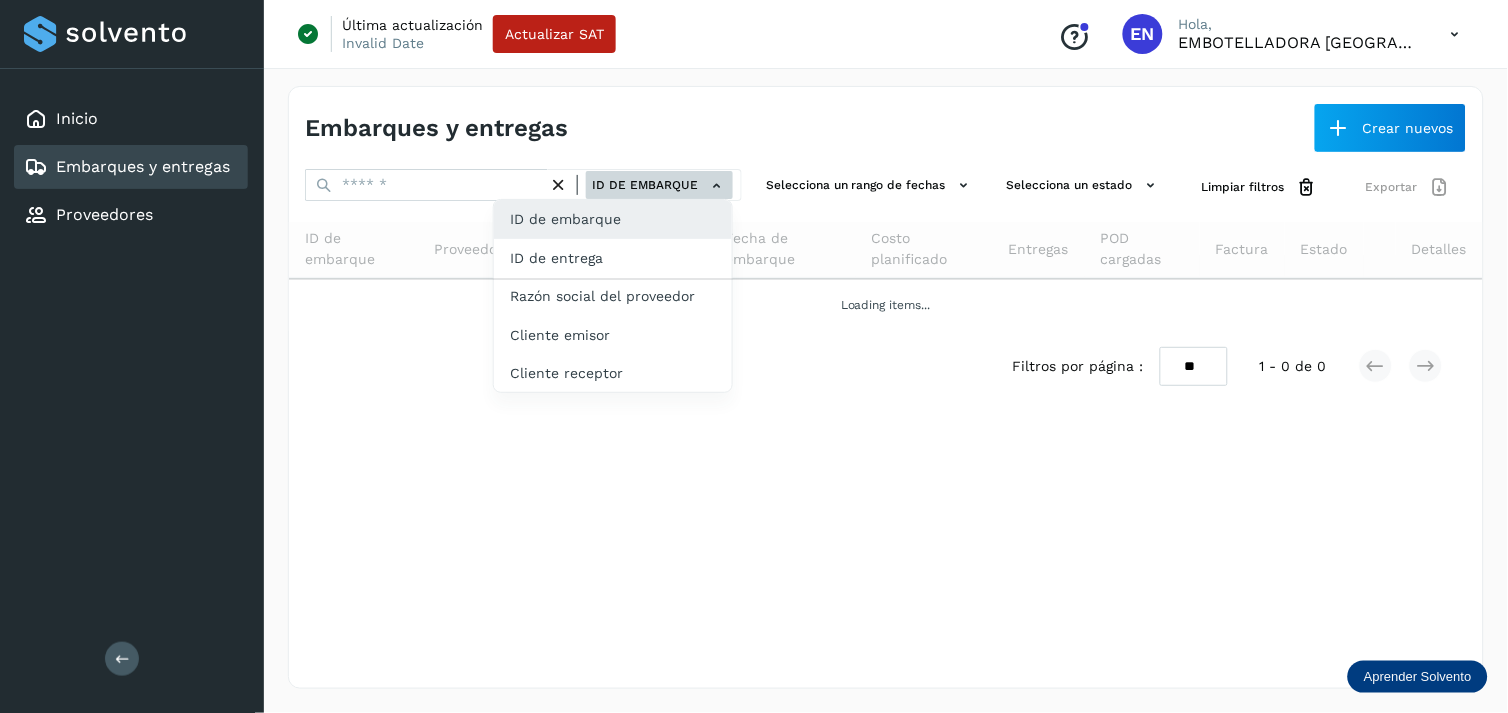 click on "ID de entrega" 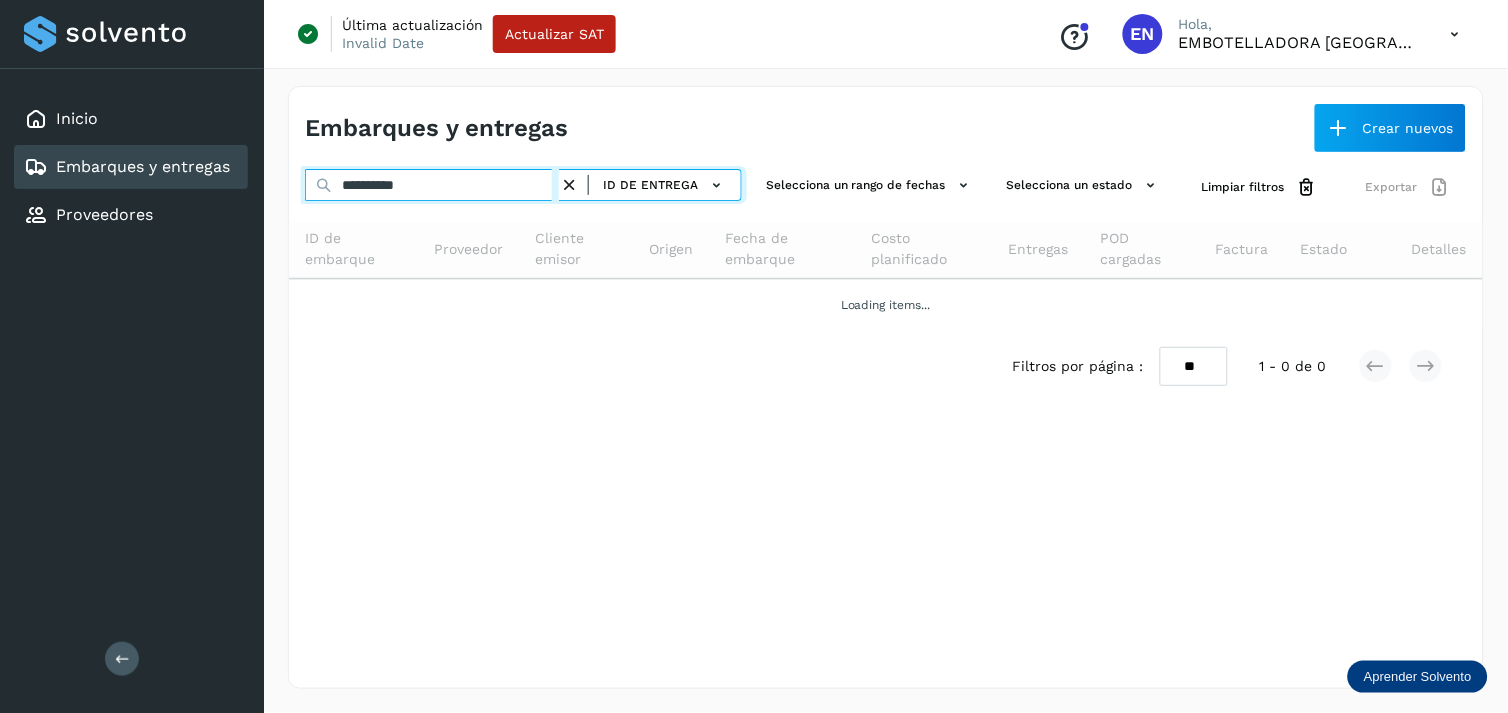 click on "**********" at bounding box center (432, 185) 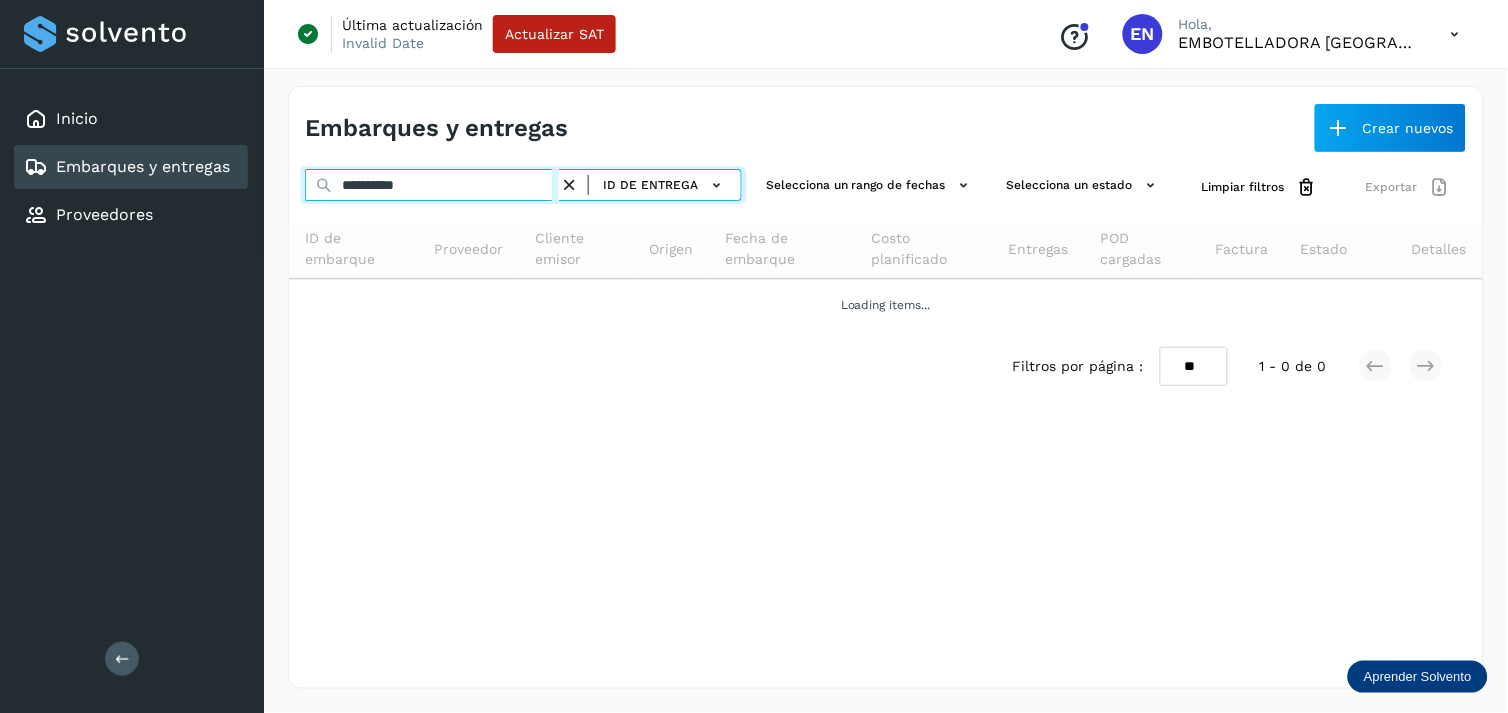 click on "**********" at bounding box center (432, 185) 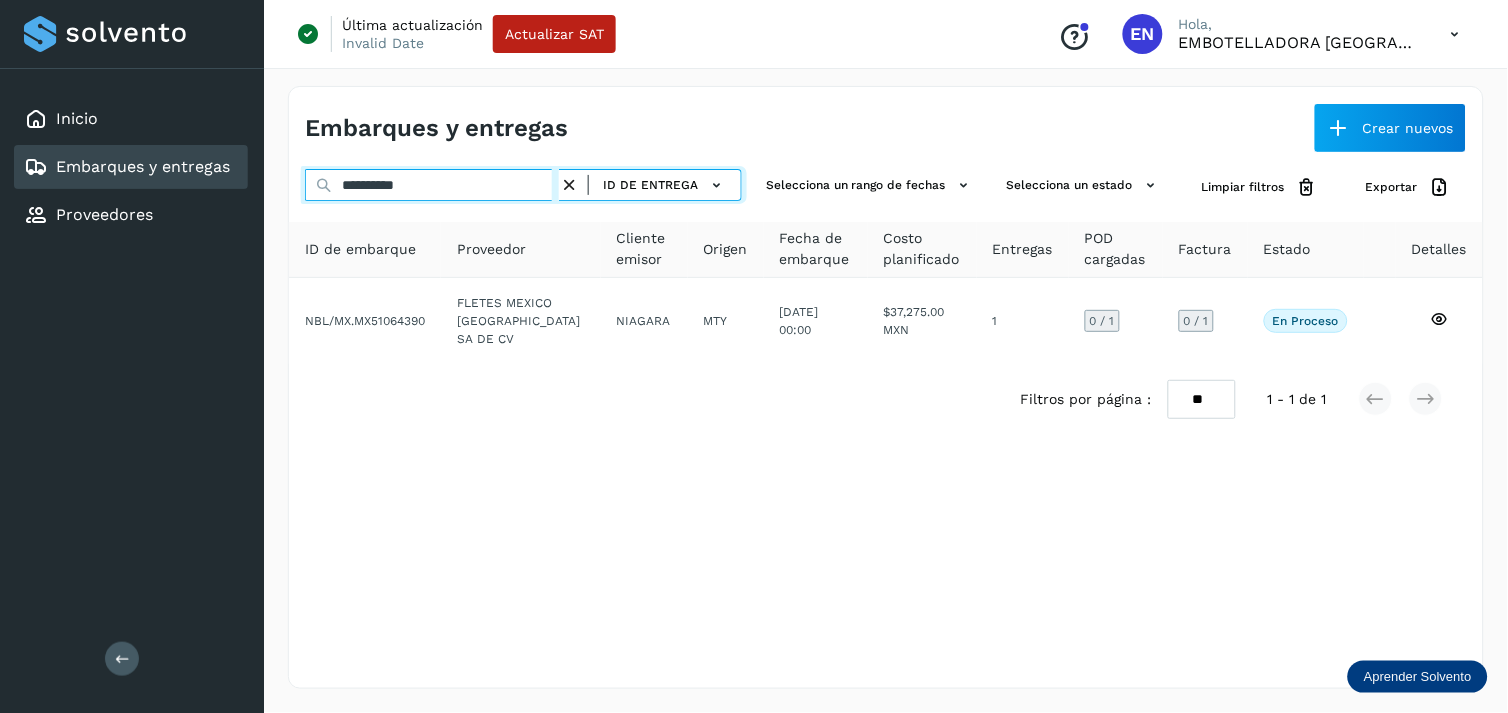 paste 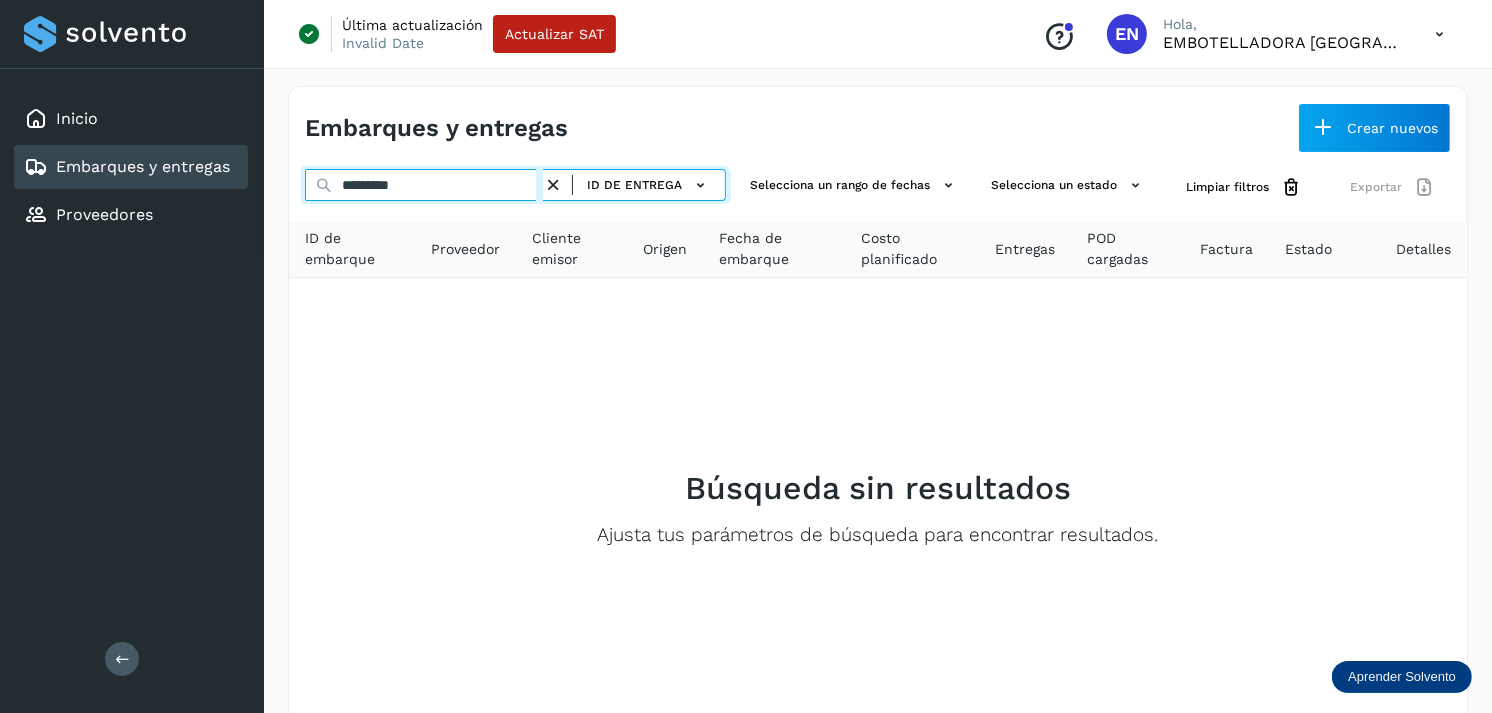 click on "*********" at bounding box center [424, 185] 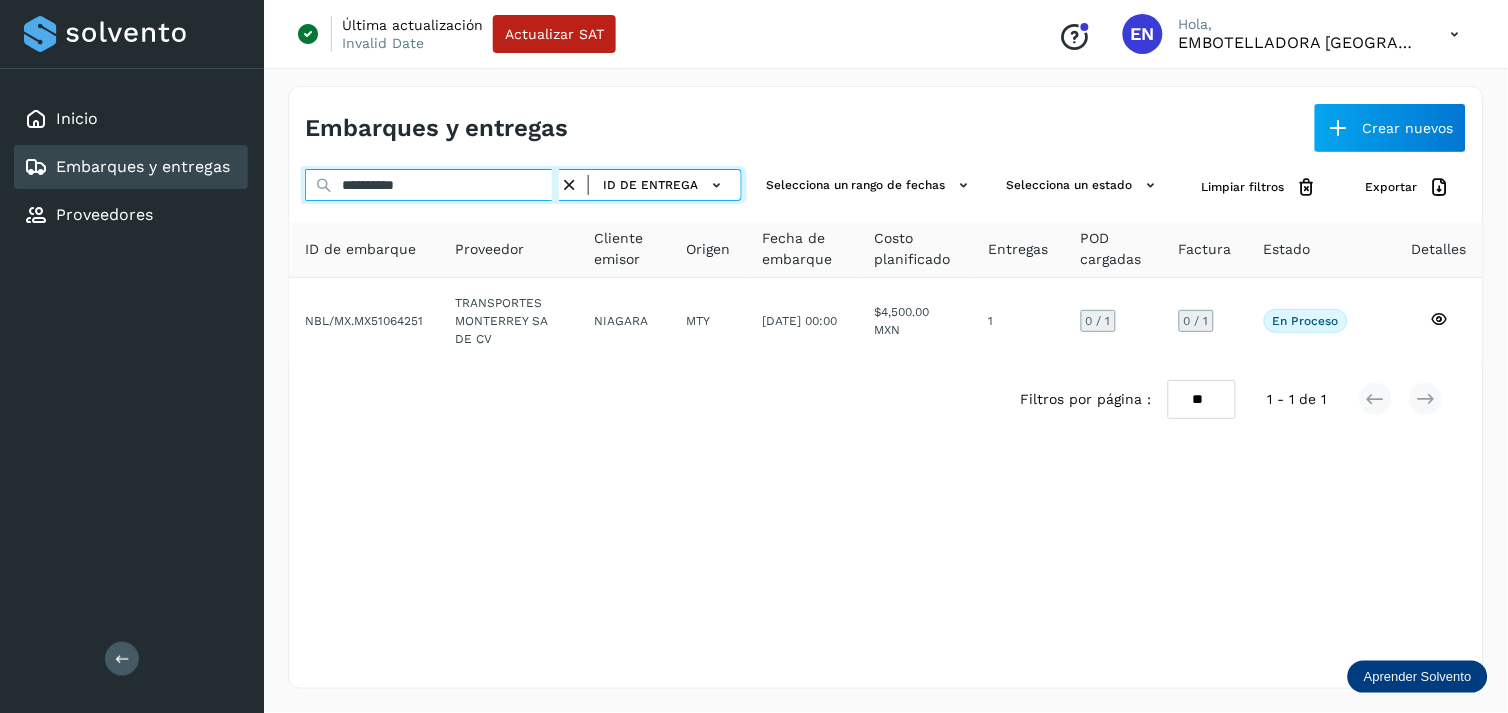 type on "**********" 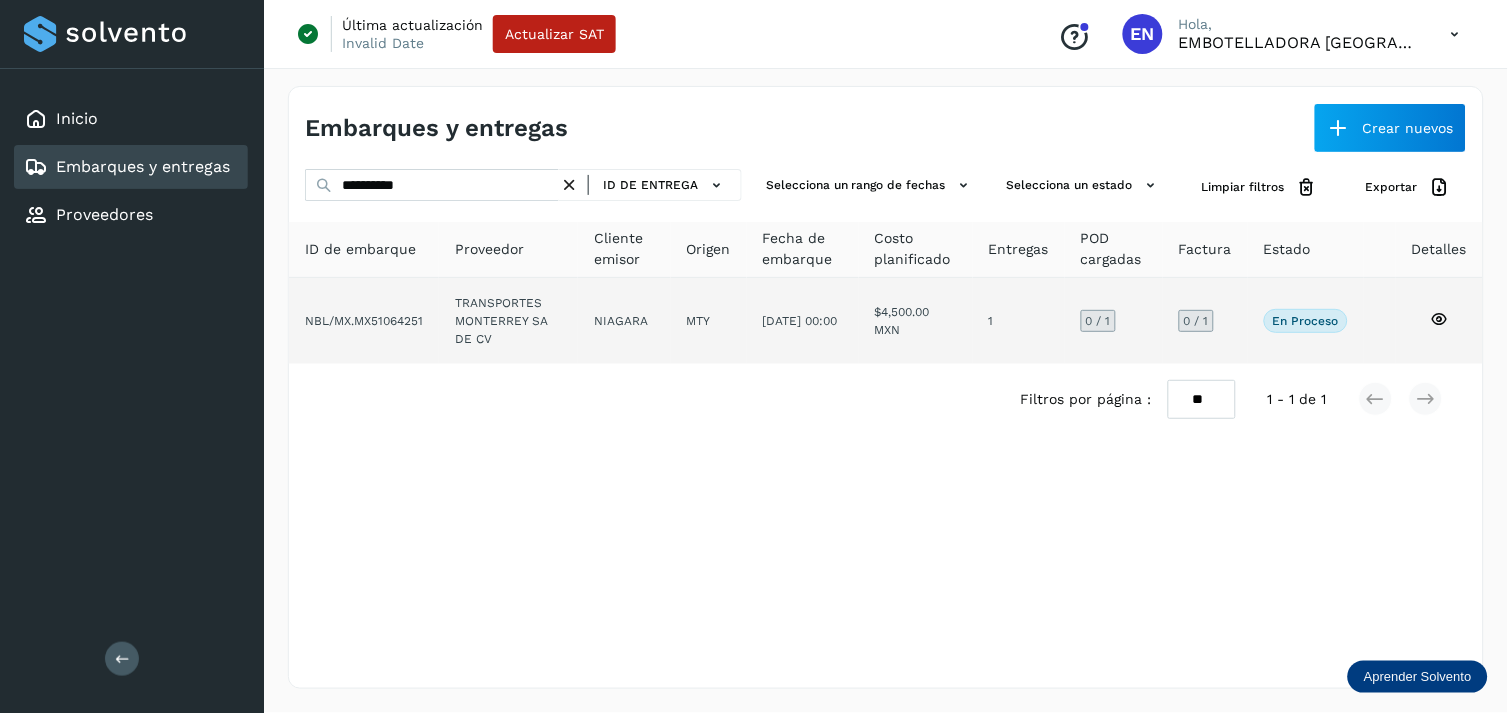 drag, startPoint x: 544, startPoint y: 272, endPoint x: 543, endPoint y: 286, distance: 14.035668 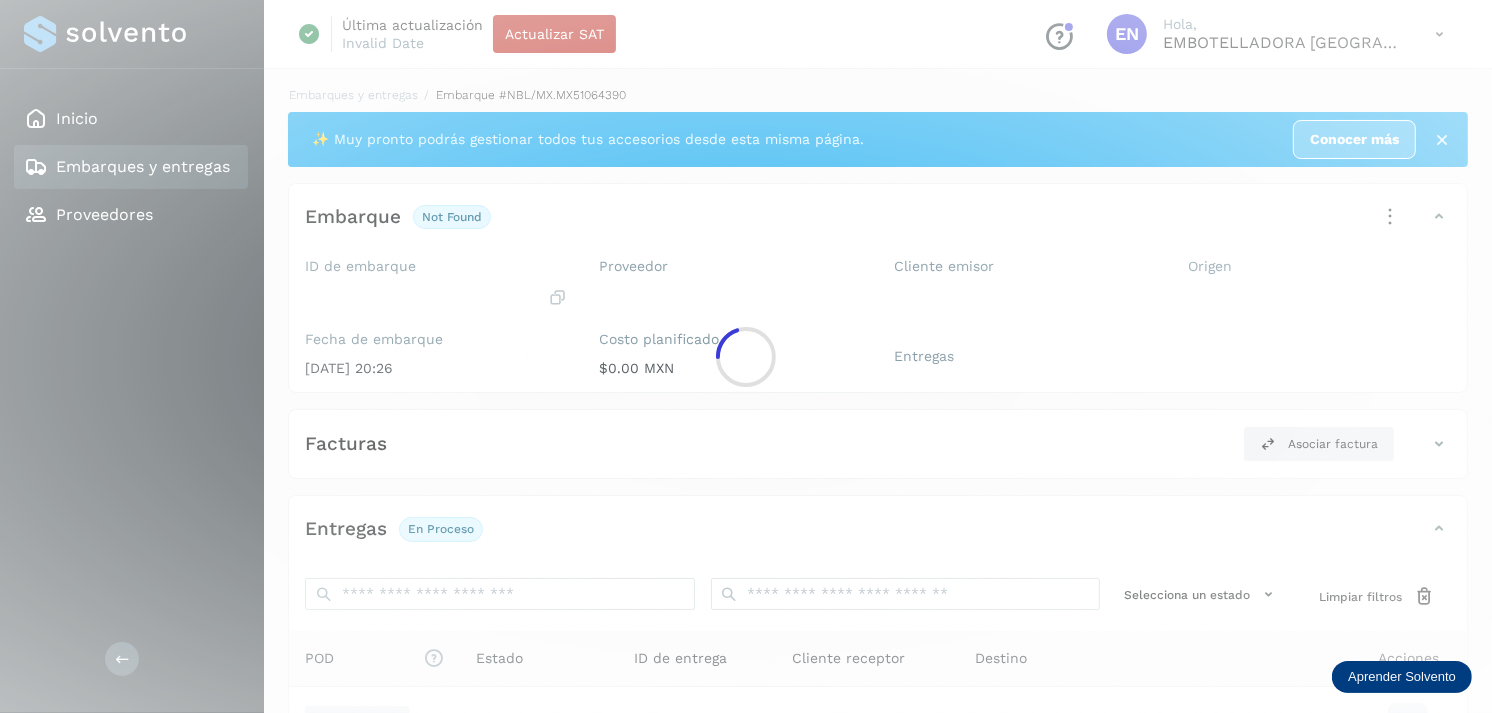 scroll, scrollTop: 243, scrollLeft: 0, axis: vertical 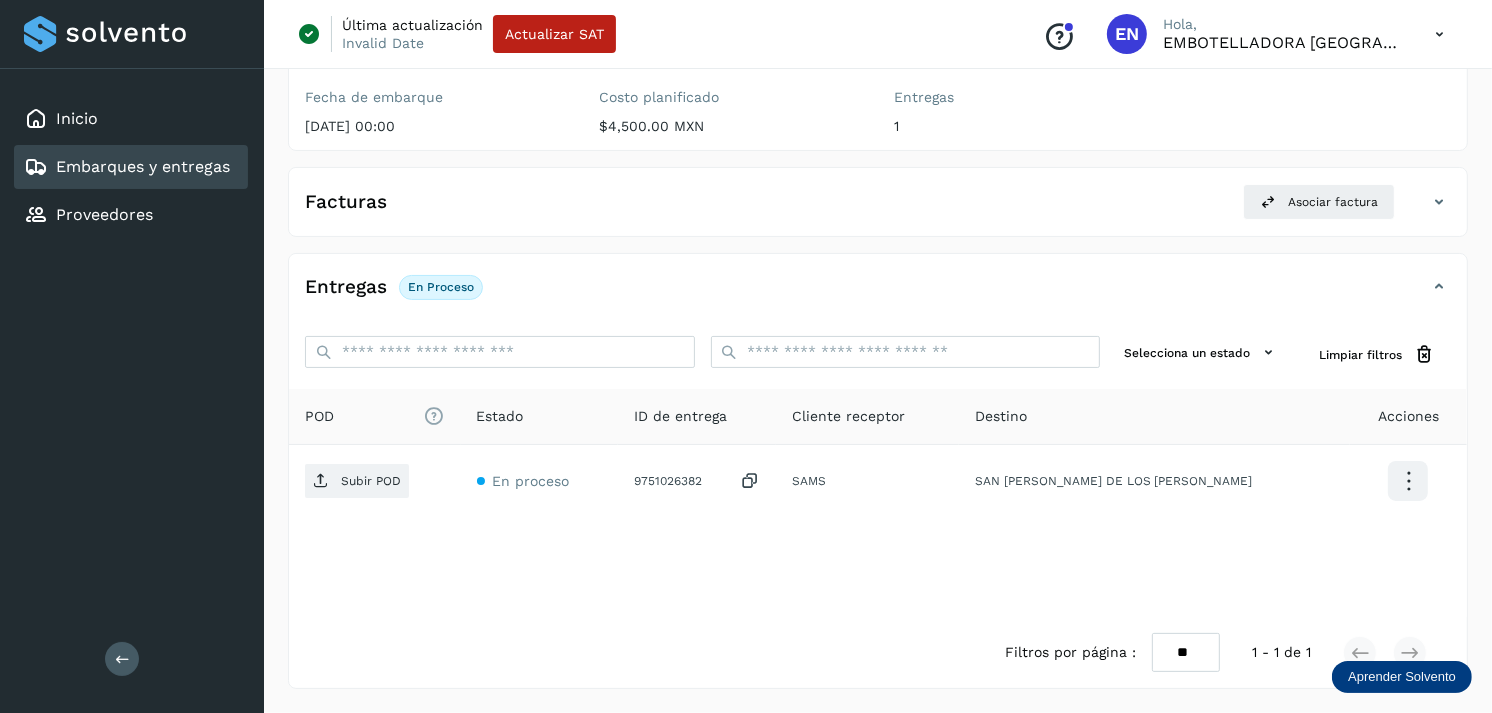 click on "Embarques y entregas" at bounding box center [127, 167] 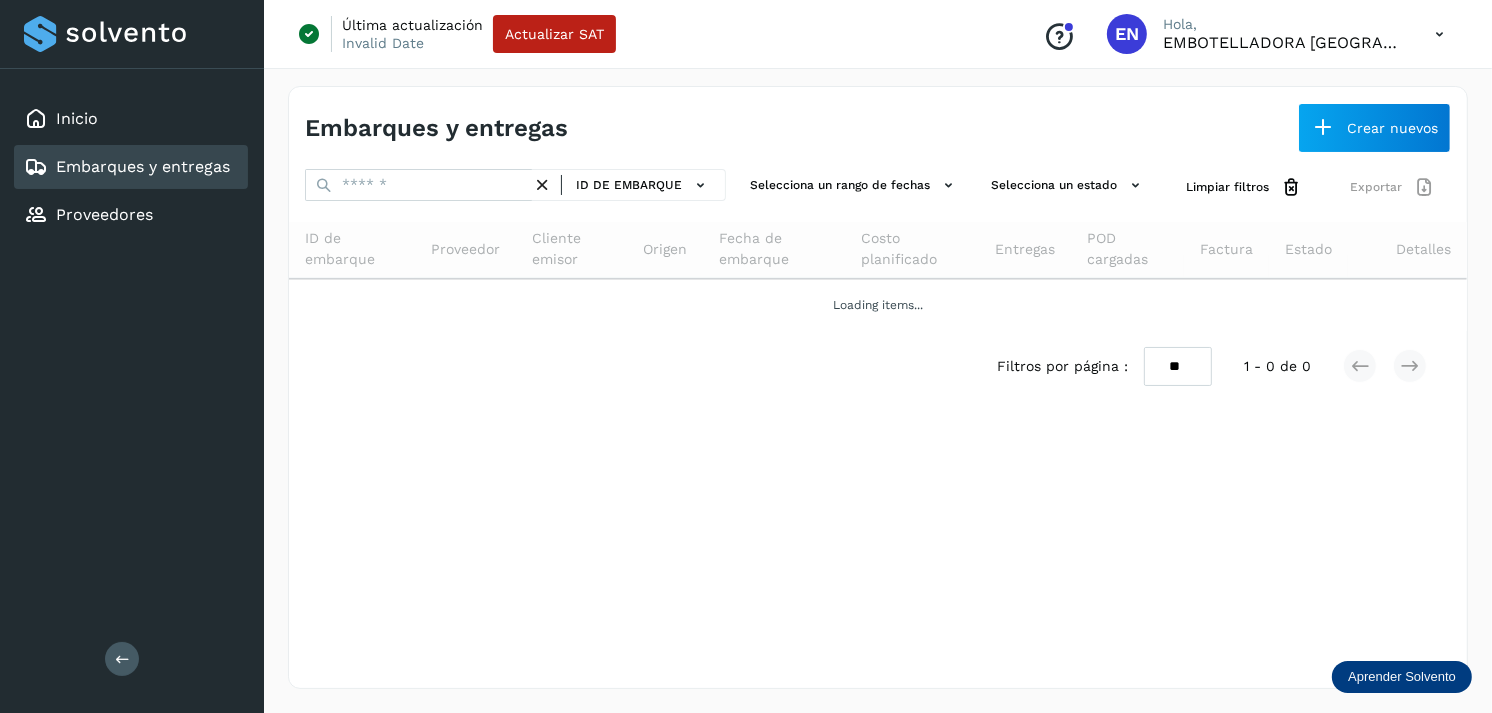 scroll, scrollTop: 0, scrollLeft: 0, axis: both 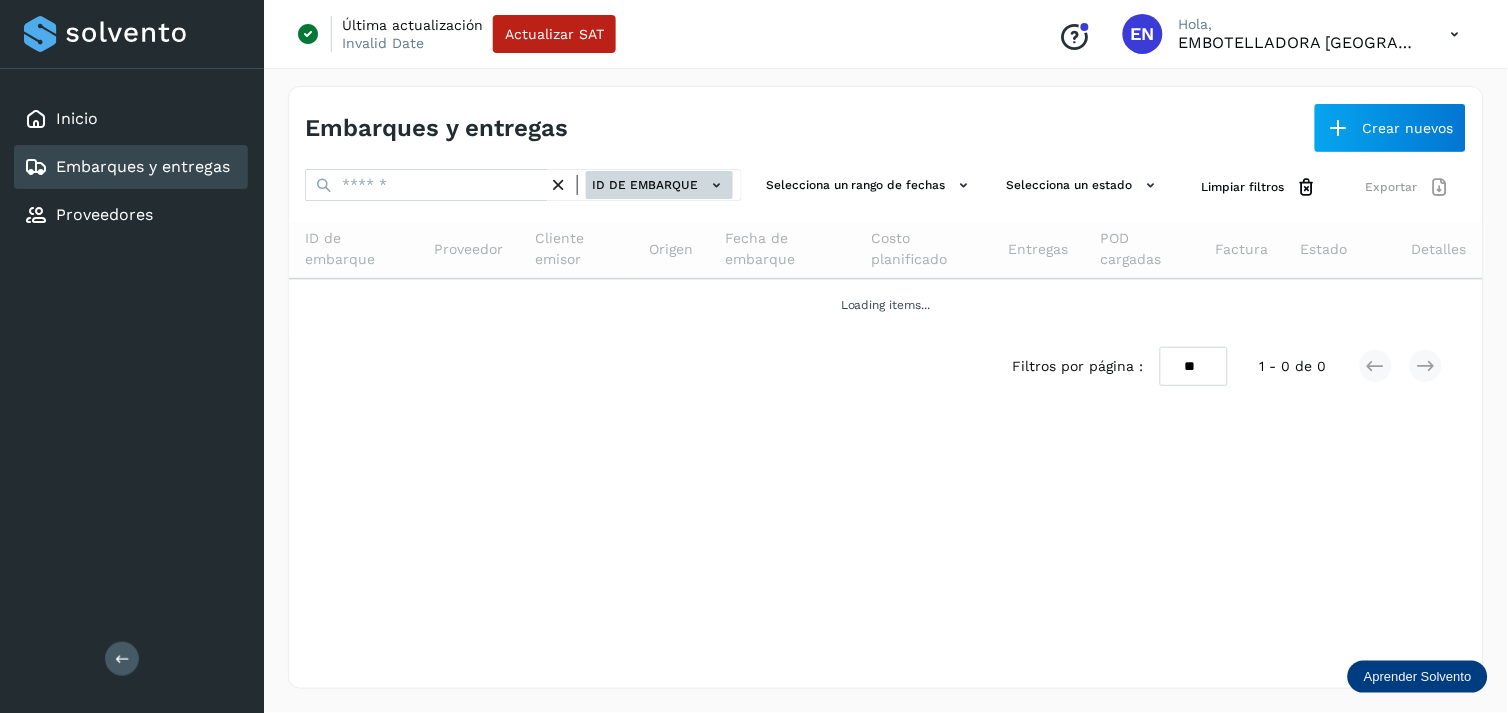 click on "ID de embarque" 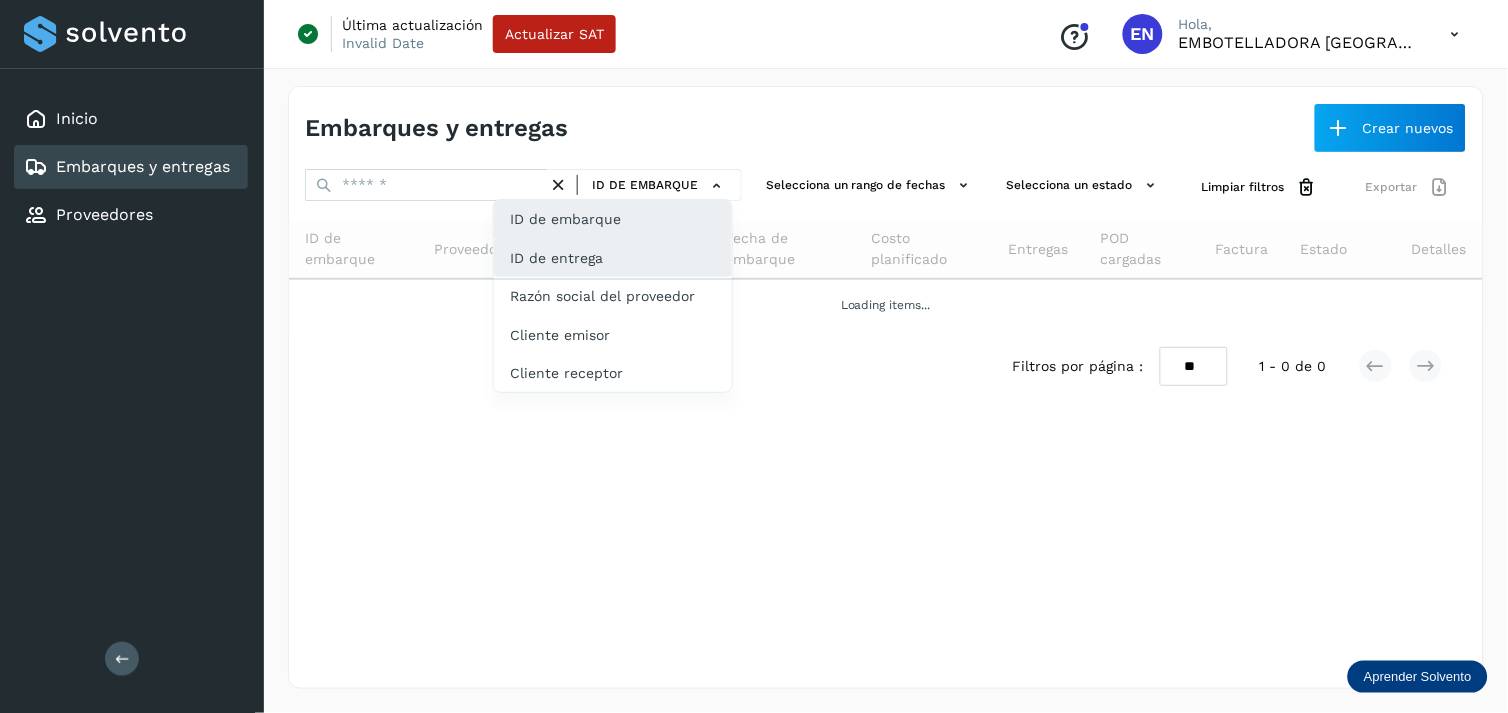 click on "ID de entrega" 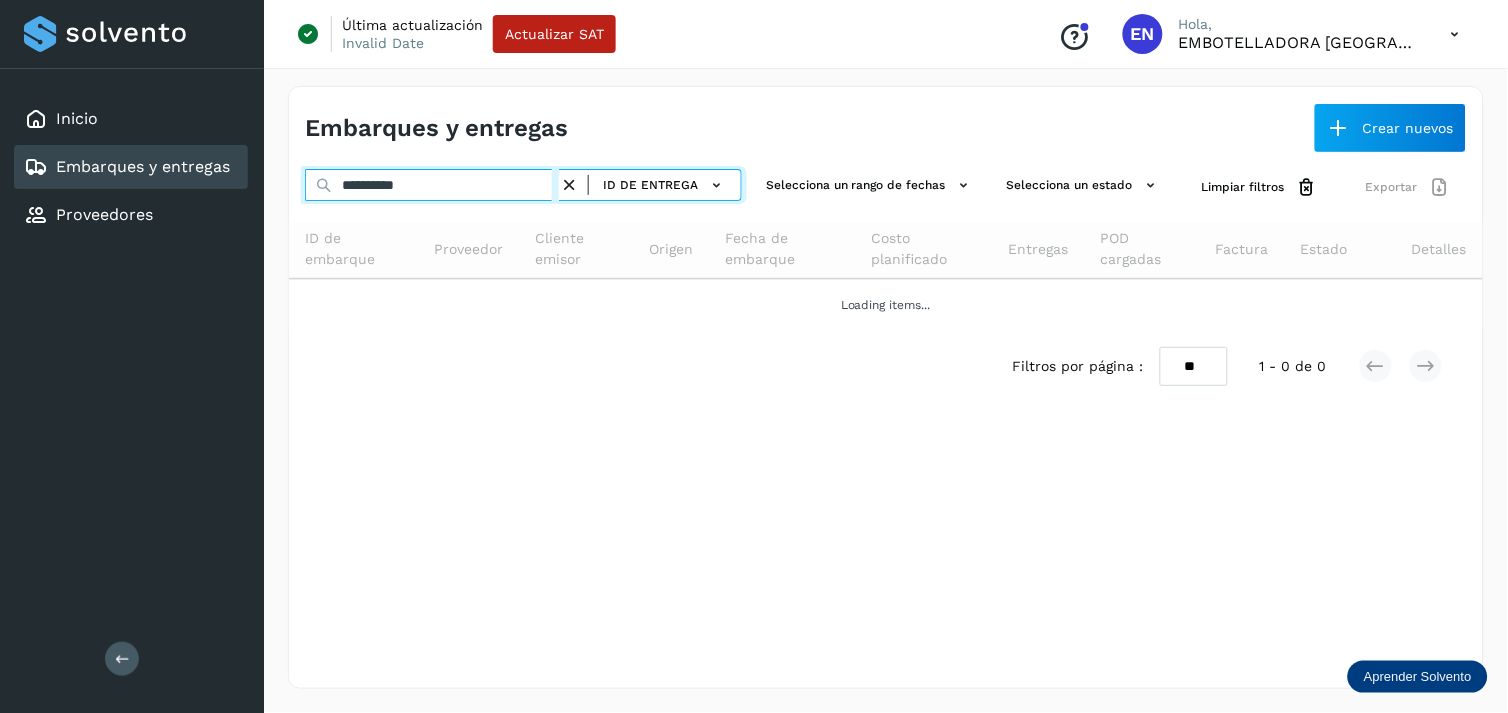 click on "**********" at bounding box center (432, 185) 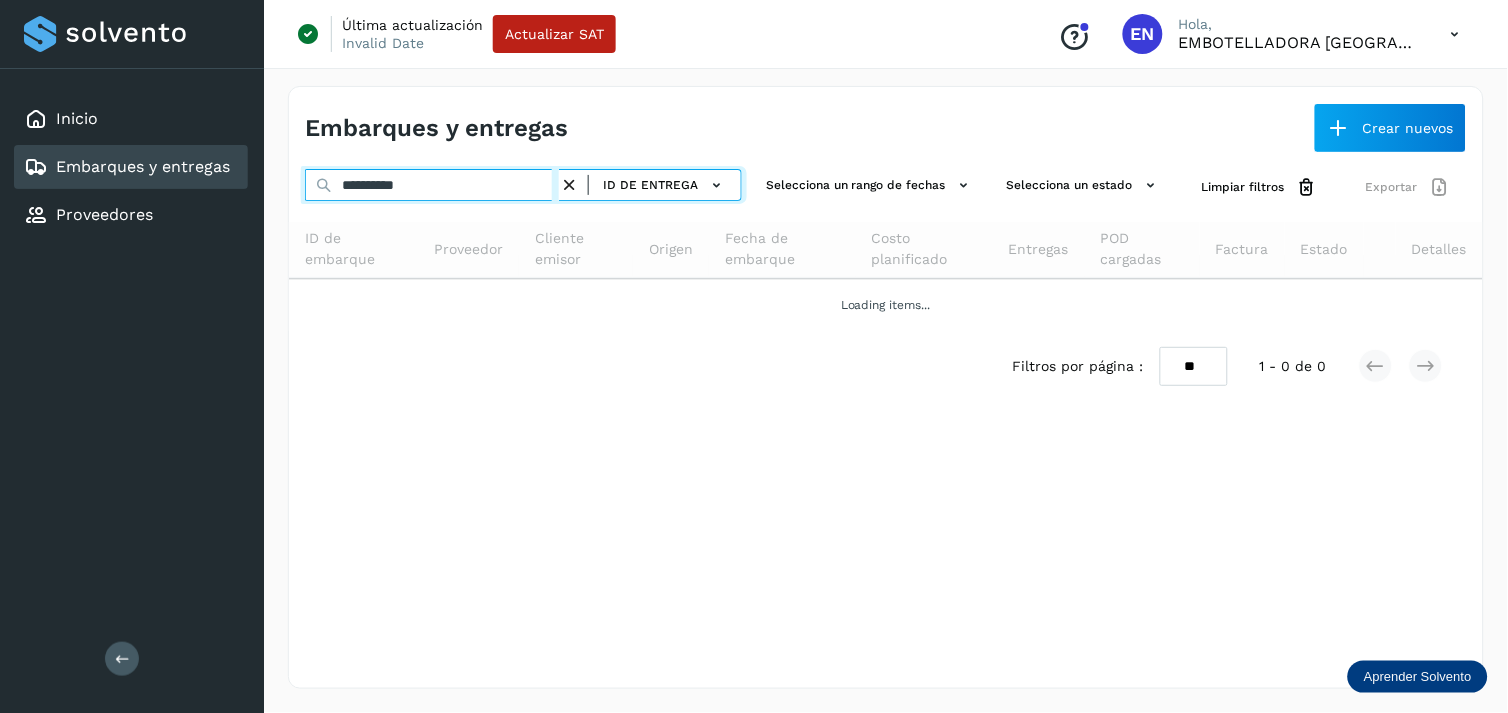 click on "**********" at bounding box center [432, 185] 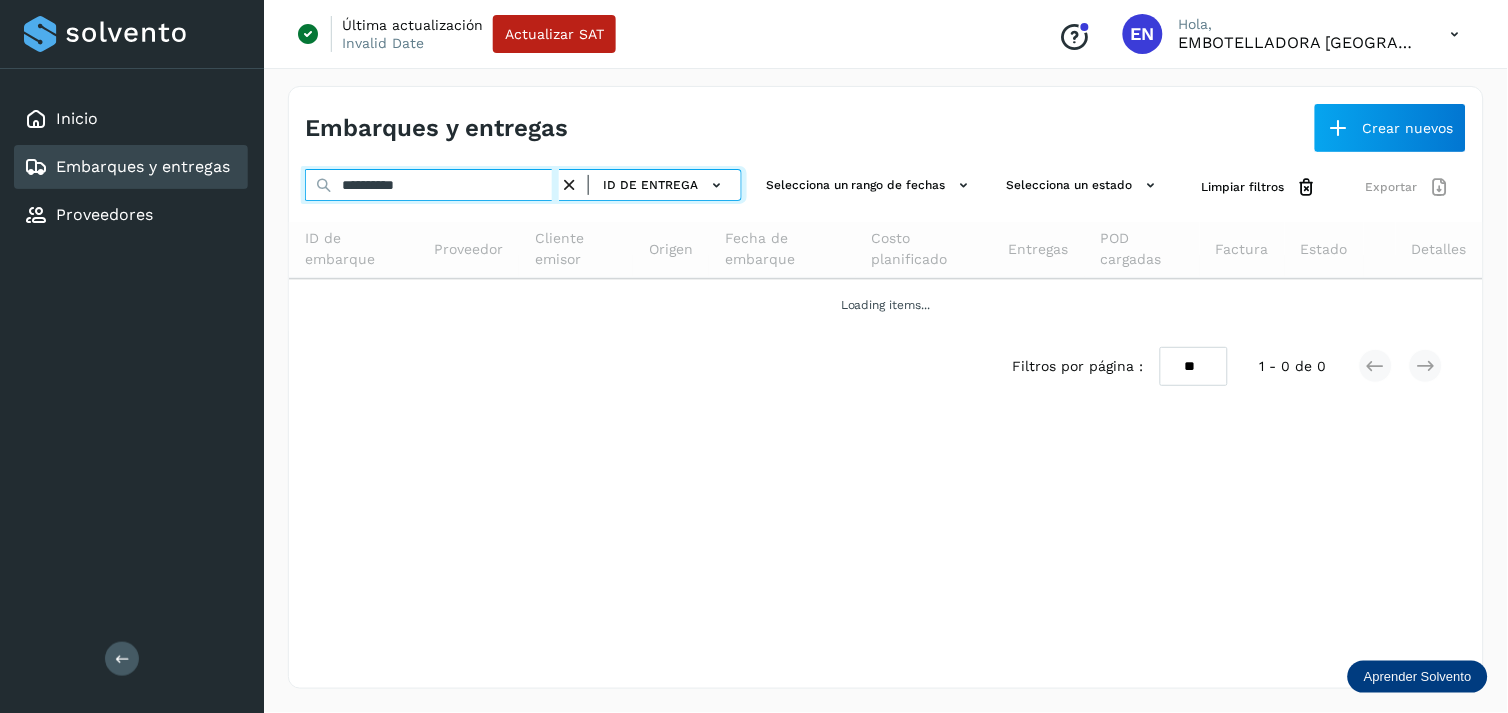 click on "**********" at bounding box center (432, 185) 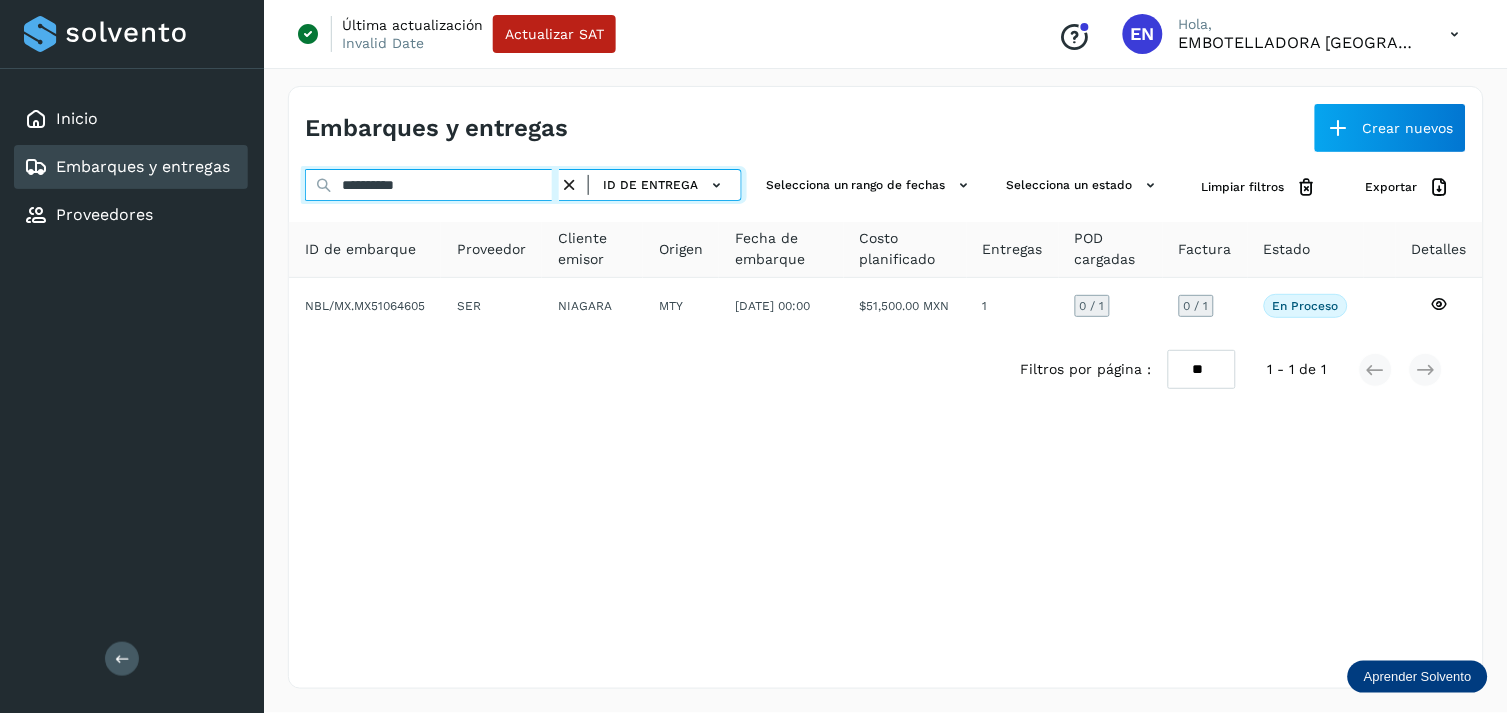 type on "**********" 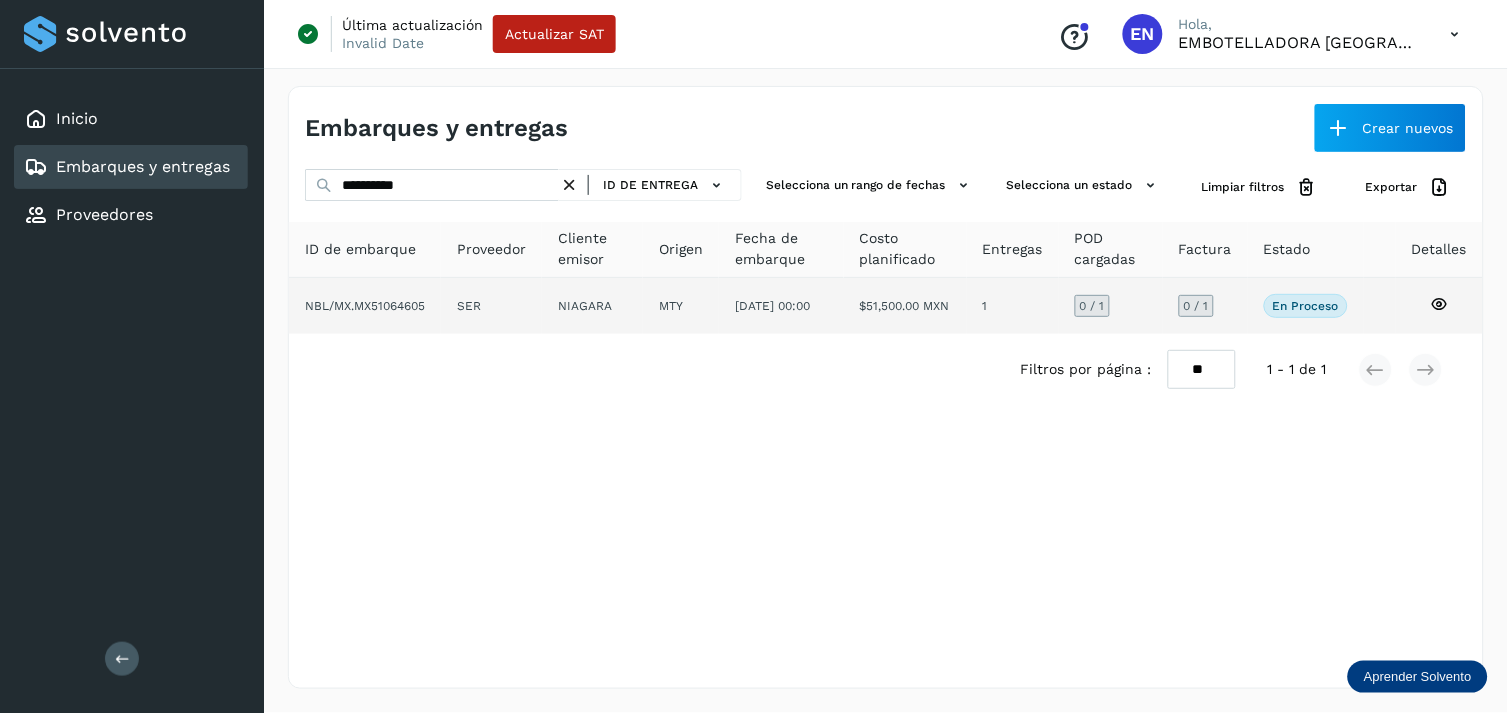 drag, startPoint x: 467, startPoint y: 276, endPoint x: 453, endPoint y: 303, distance: 30.413813 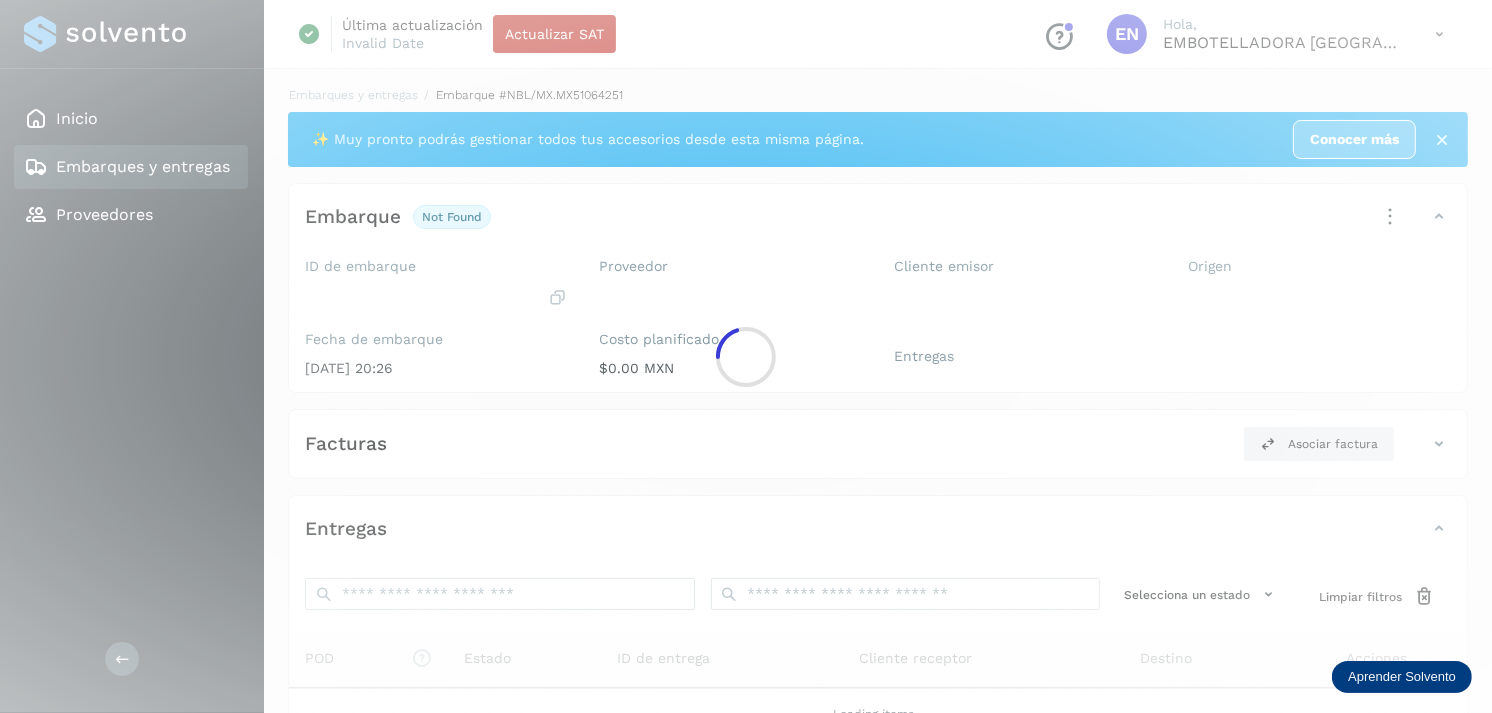 click 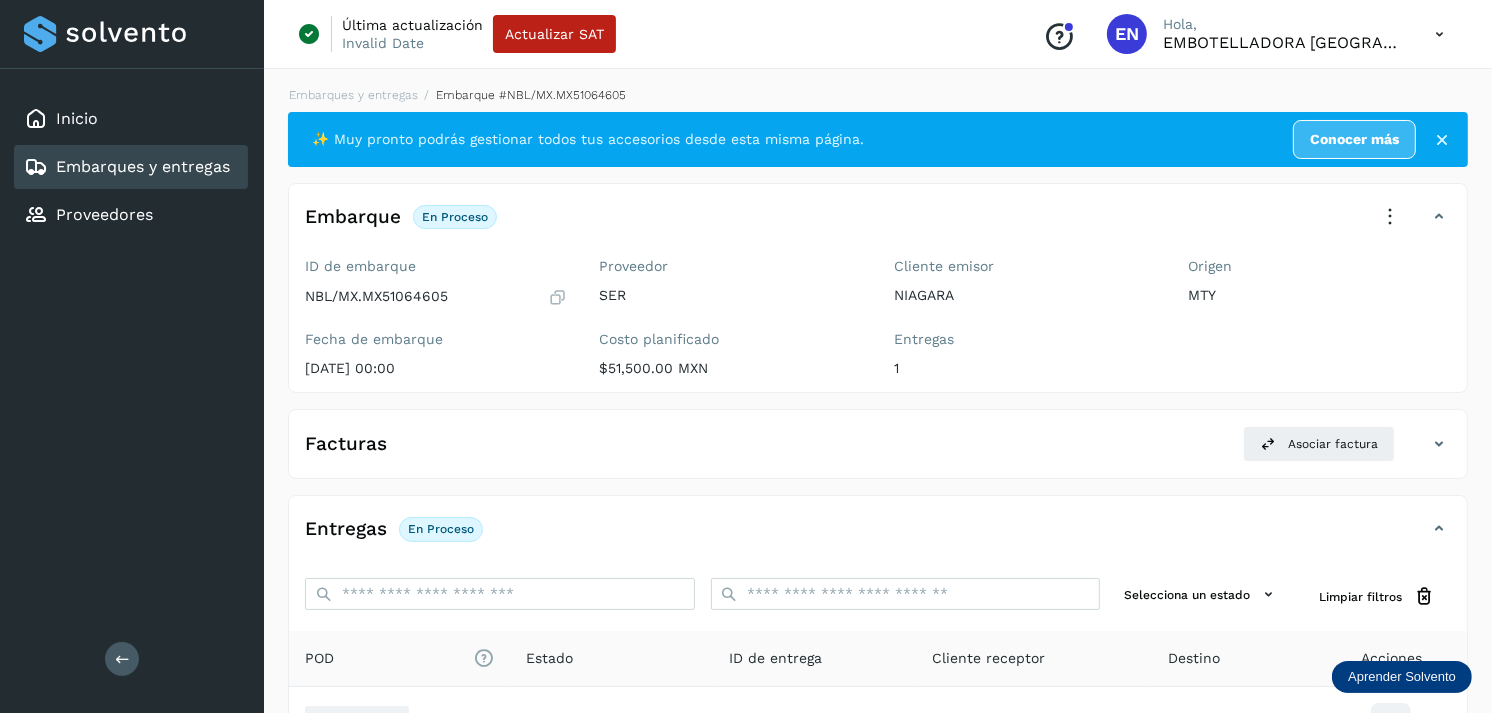 scroll, scrollTop: 243, scrollLeft: 0, axis: vertical 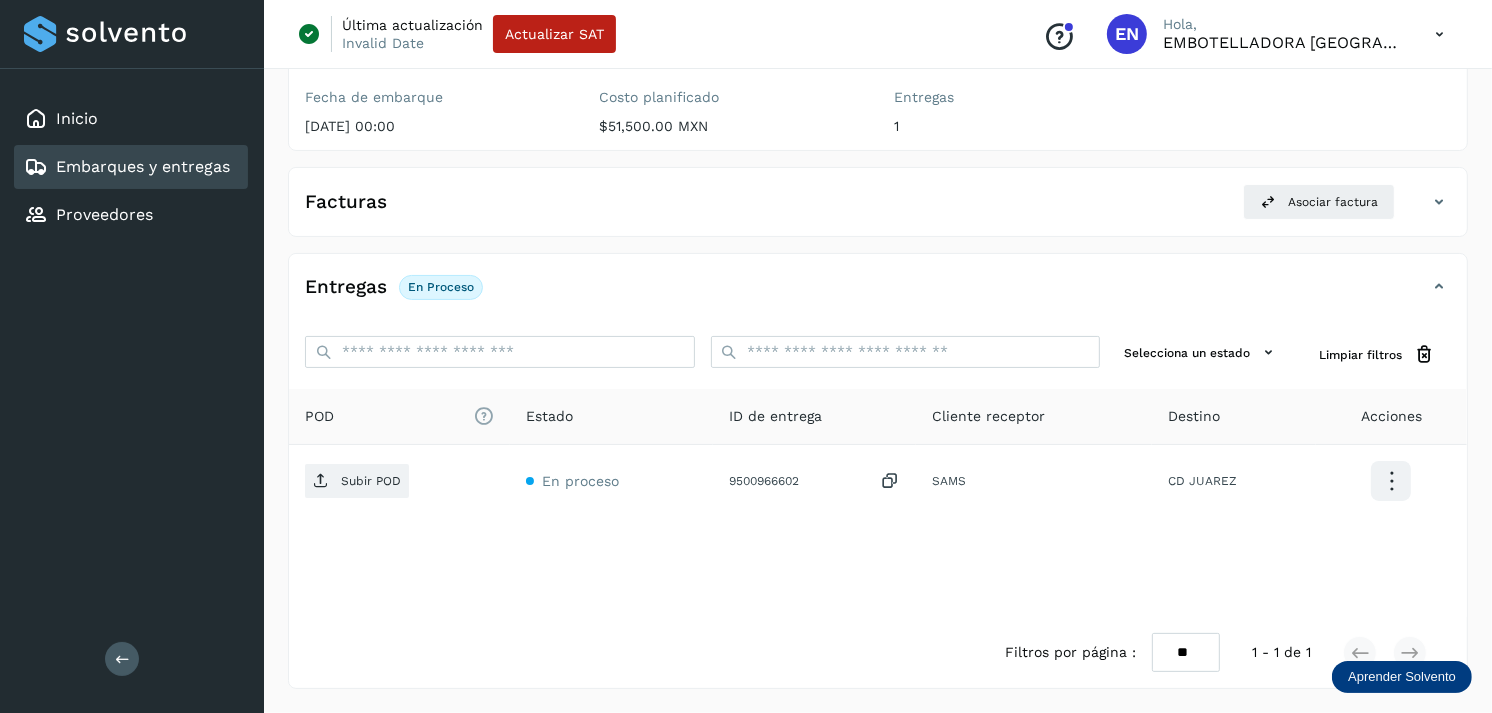 click on "Embarques y entregas" 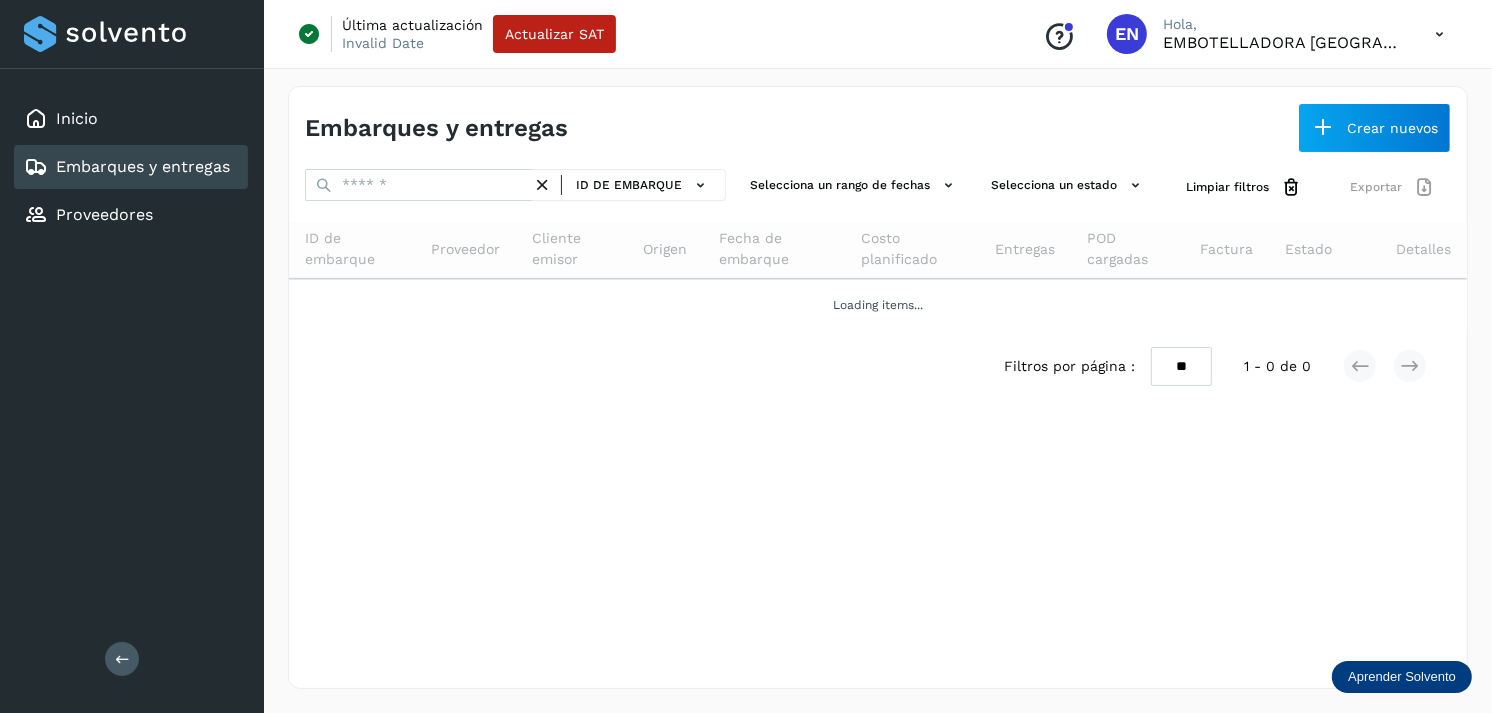 scroll, scrollTop: 0, scrollLeft: 0, axis: both 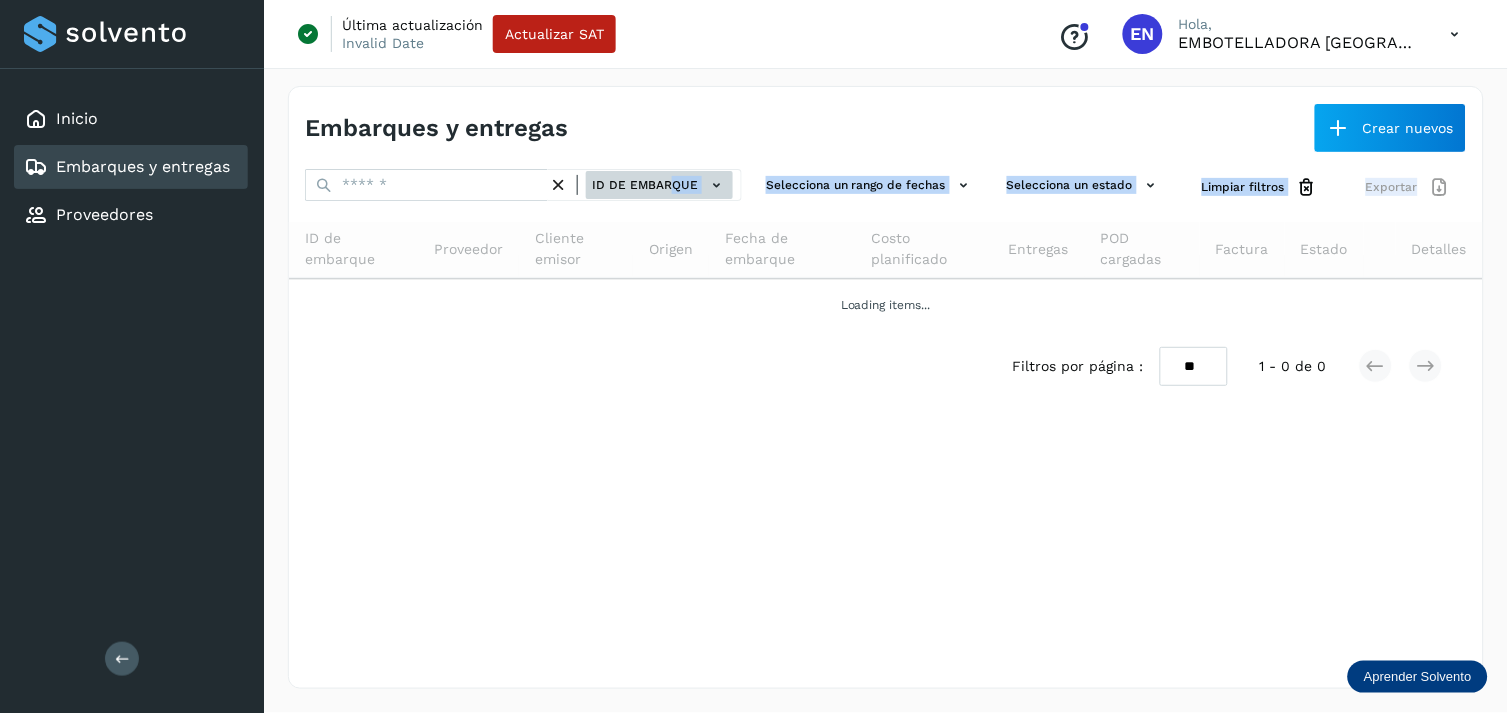 drag, startPoint x: 696, startPoint y: 206, endPoint x: 673, endPoint y: 193, distance: 26.41969 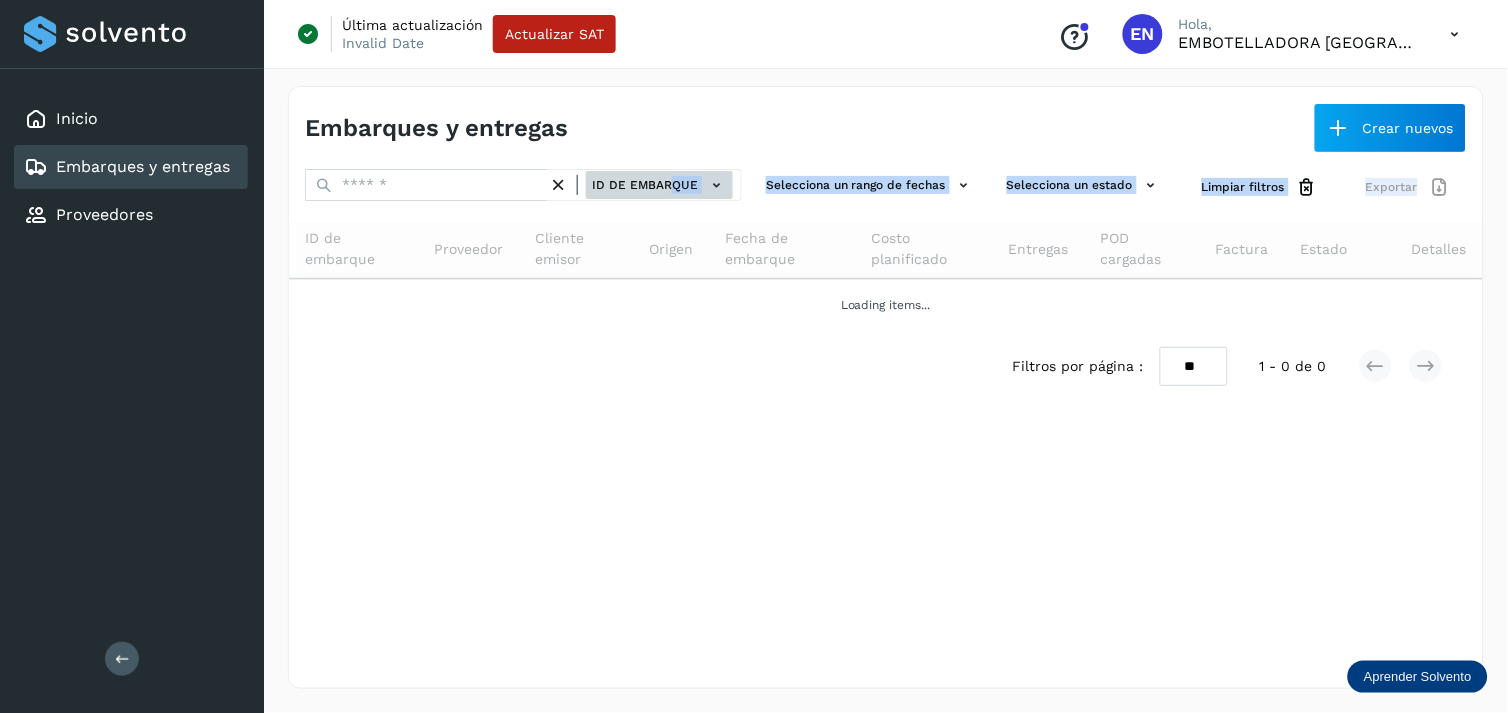 click on "ID de embarque Selecciona un rango de fechas  Selecciona un estado Limpiar filtros Exportar ID de embarque Proveedor Cliente emisor Origen Fecha de embarque Costo planificado Entregas POD cargadas Factura Estado Detalles Loading items... Filtros por página : ** ** ** 1 - 0 de 0" at bounding box center [886, 285] 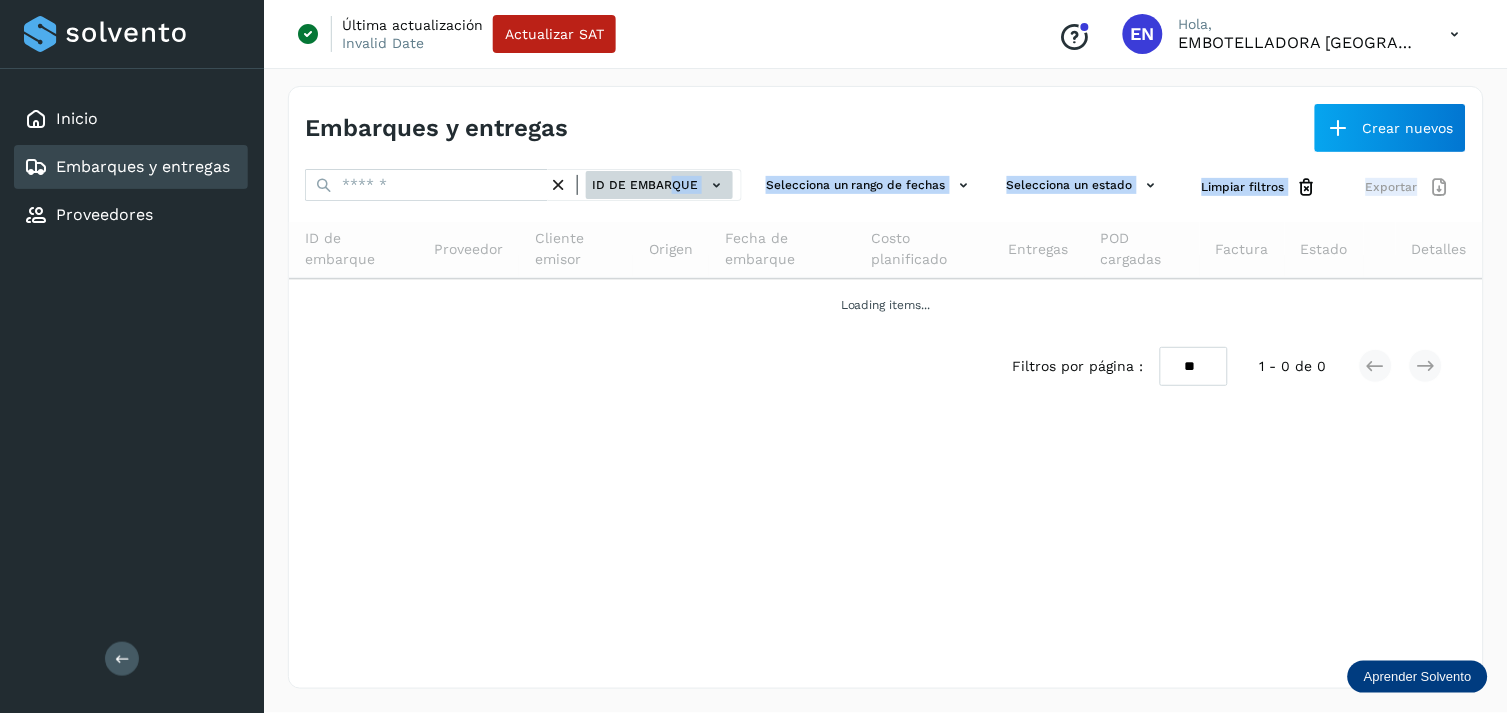 click on "ID de embarque" 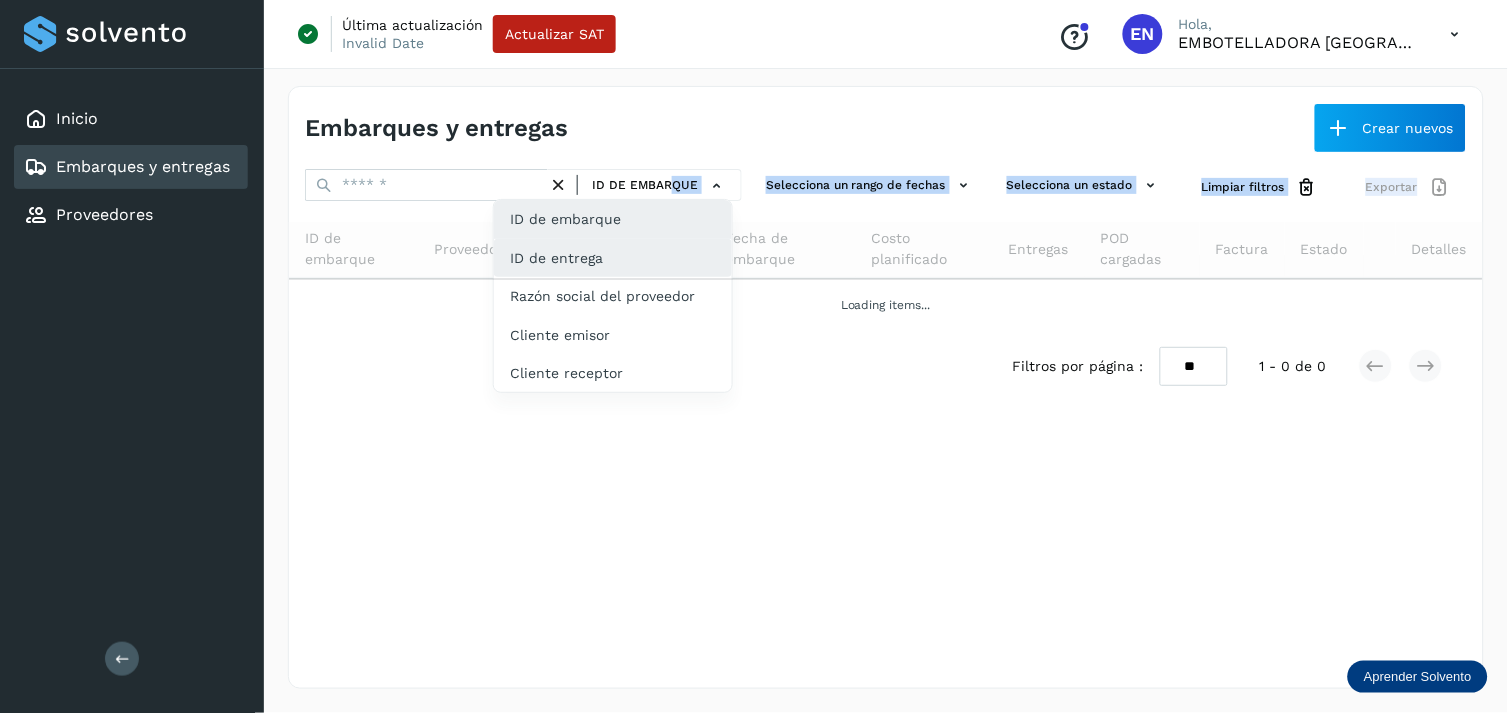 click on "ID de entrega" 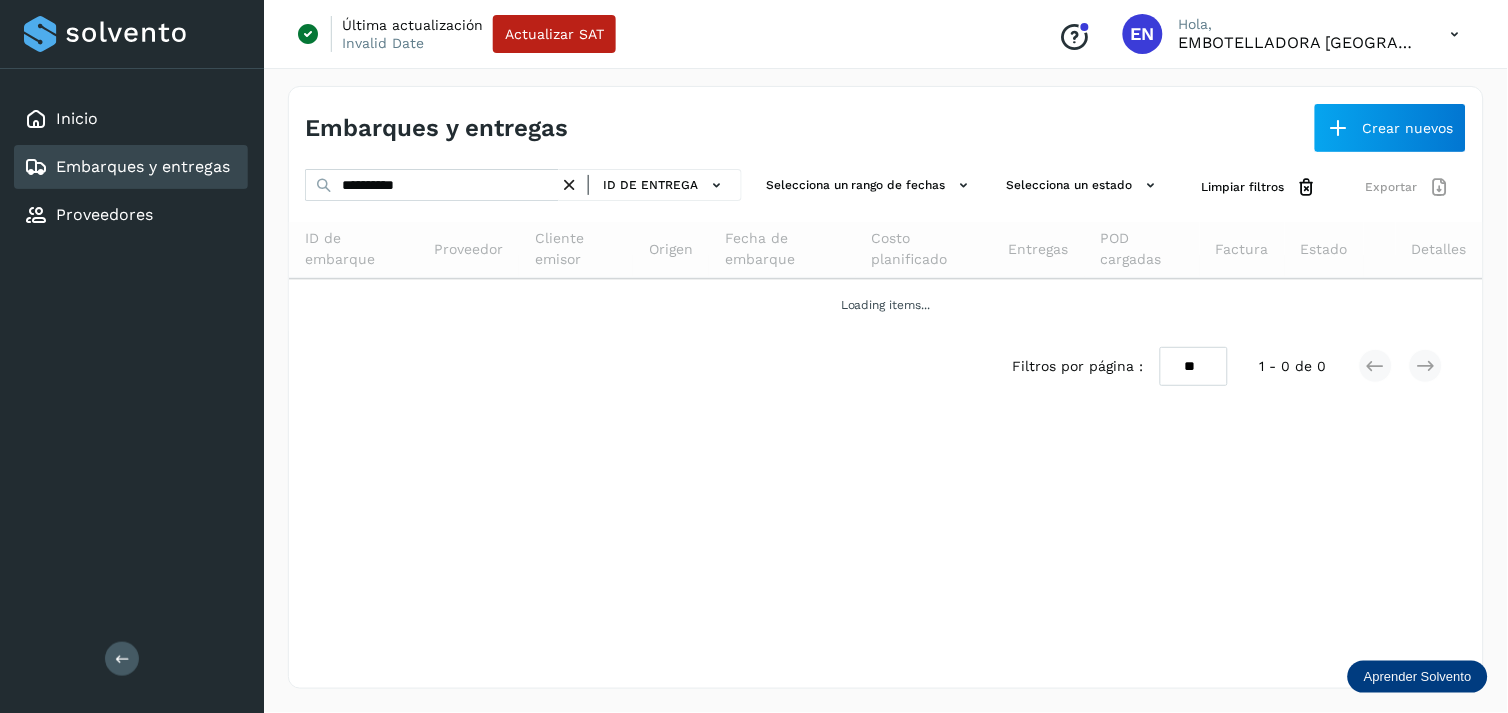 drag, startPoint x: 490, startPoint y: 204, endPoint x: 450, endPoint y: 190, distance: 42.379242 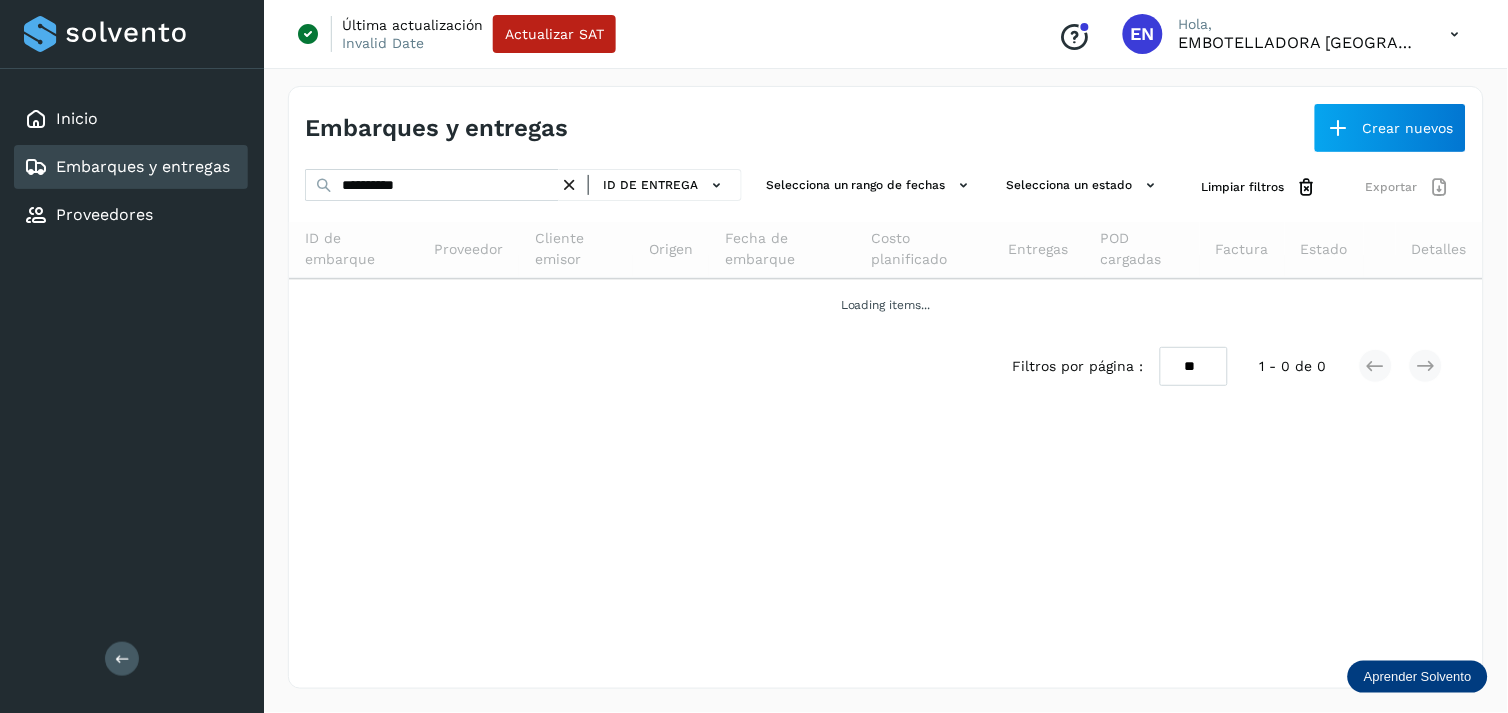 click on "**********" at bounding box center [523, 187] 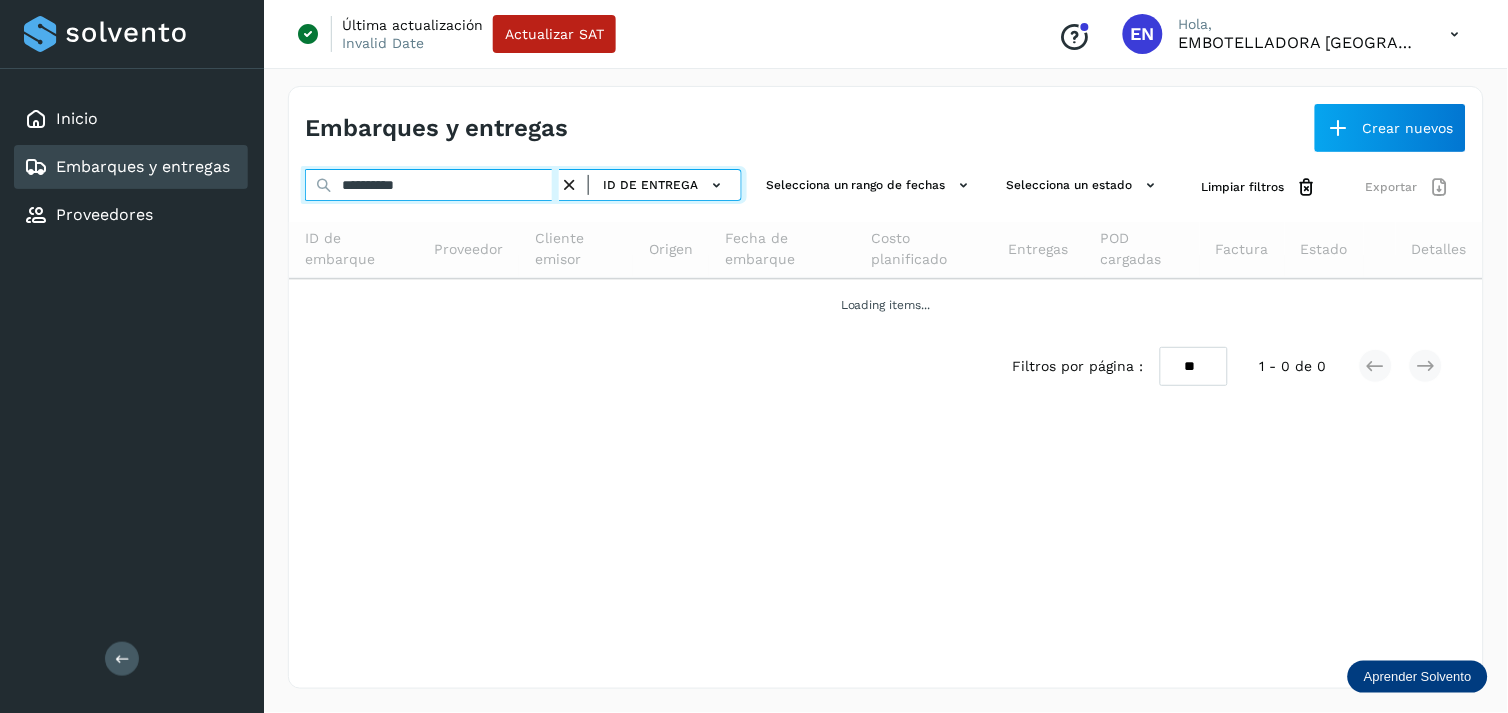click on "**********" at bounding box center (432, 185) 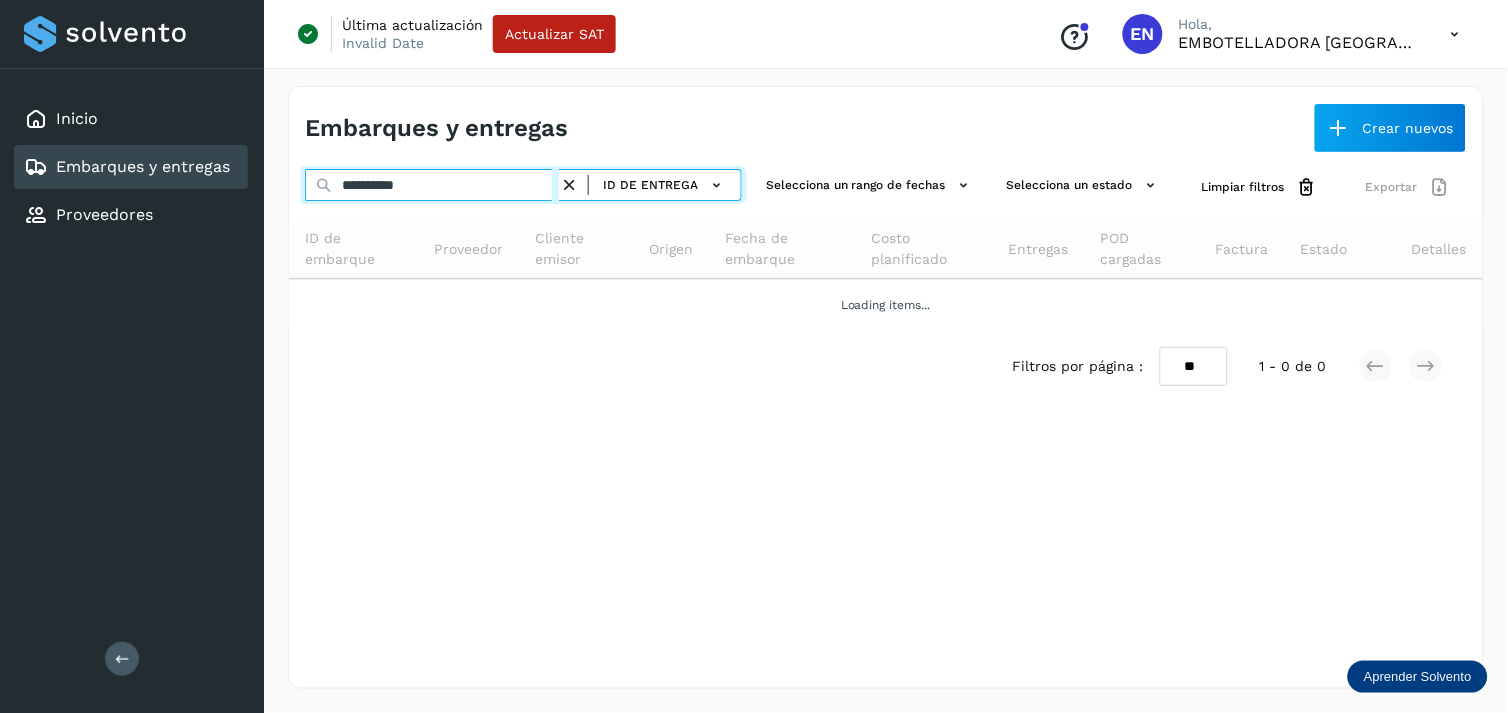 paste 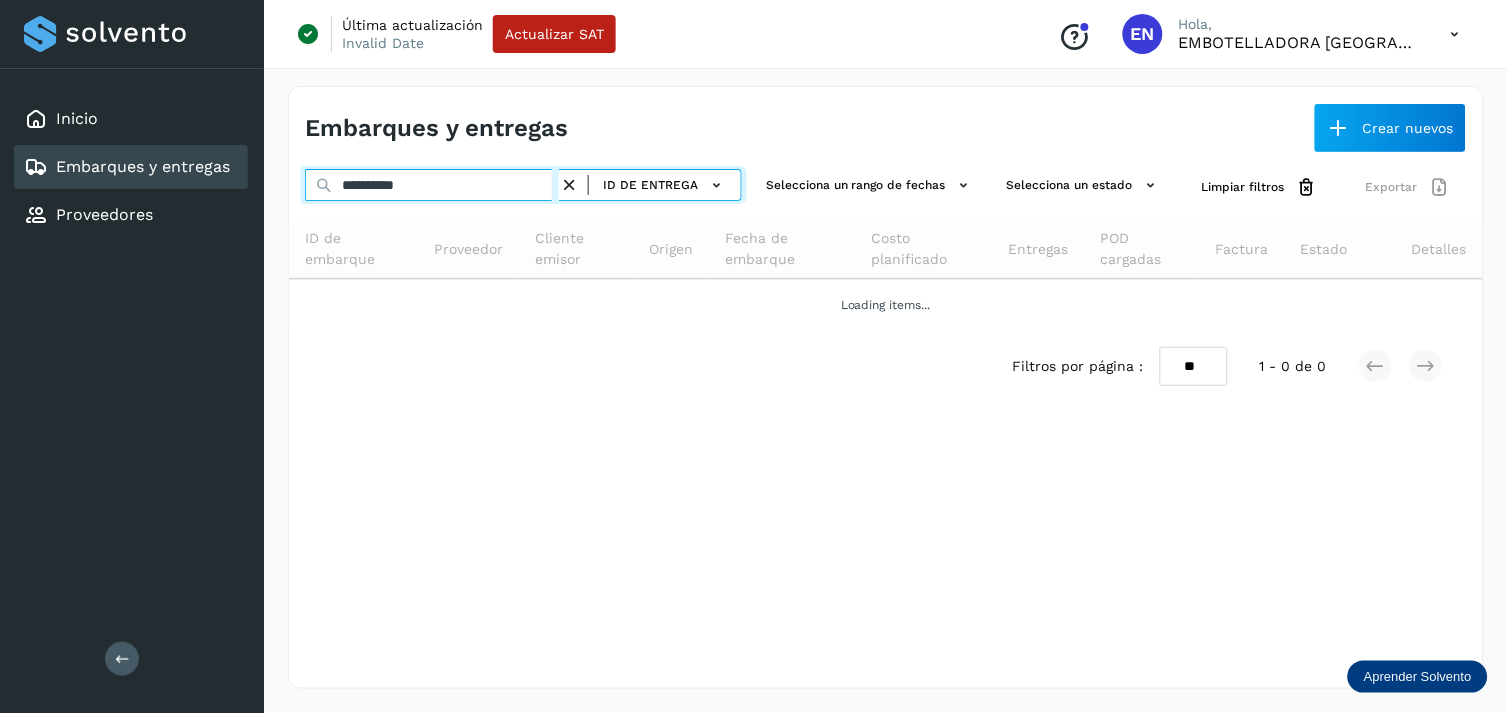 click on "**********" at bounding box center [432, 185] 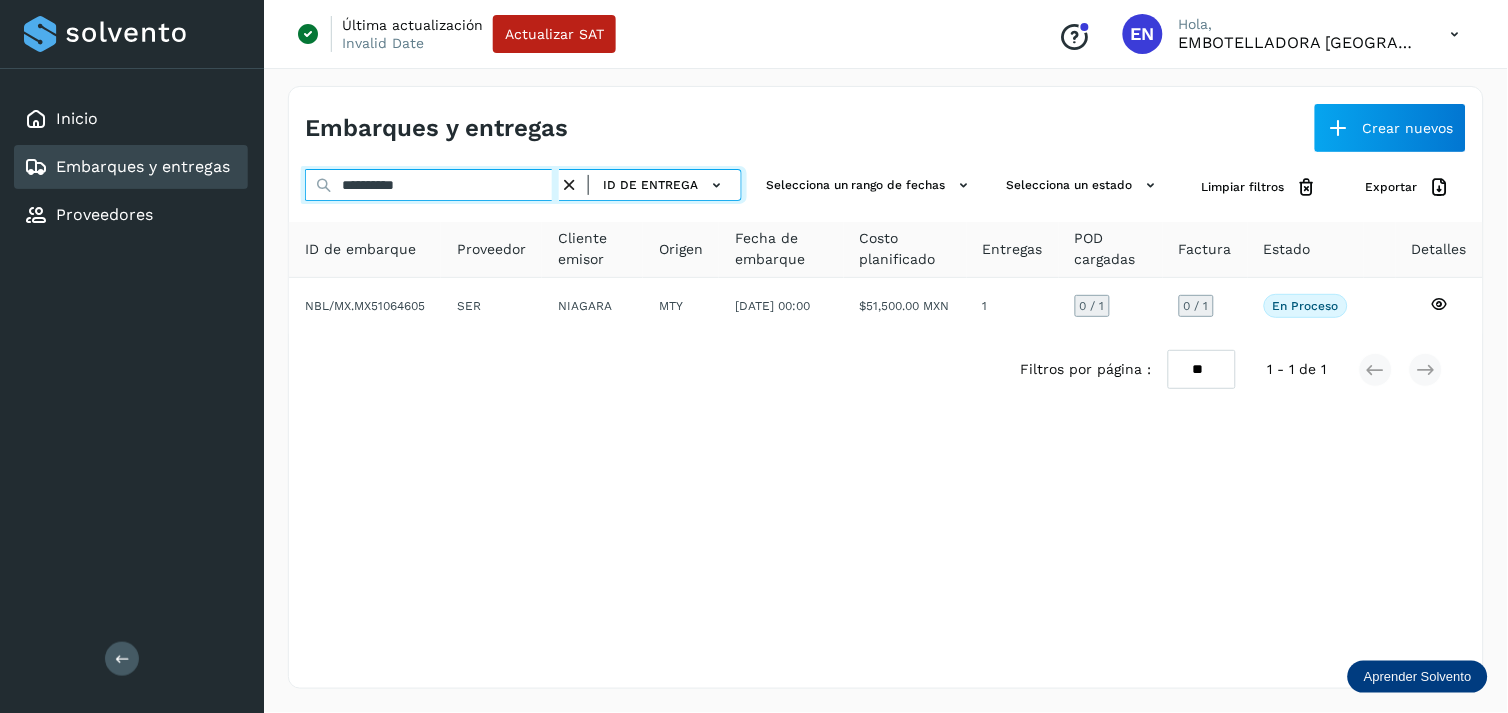 type on "**********" 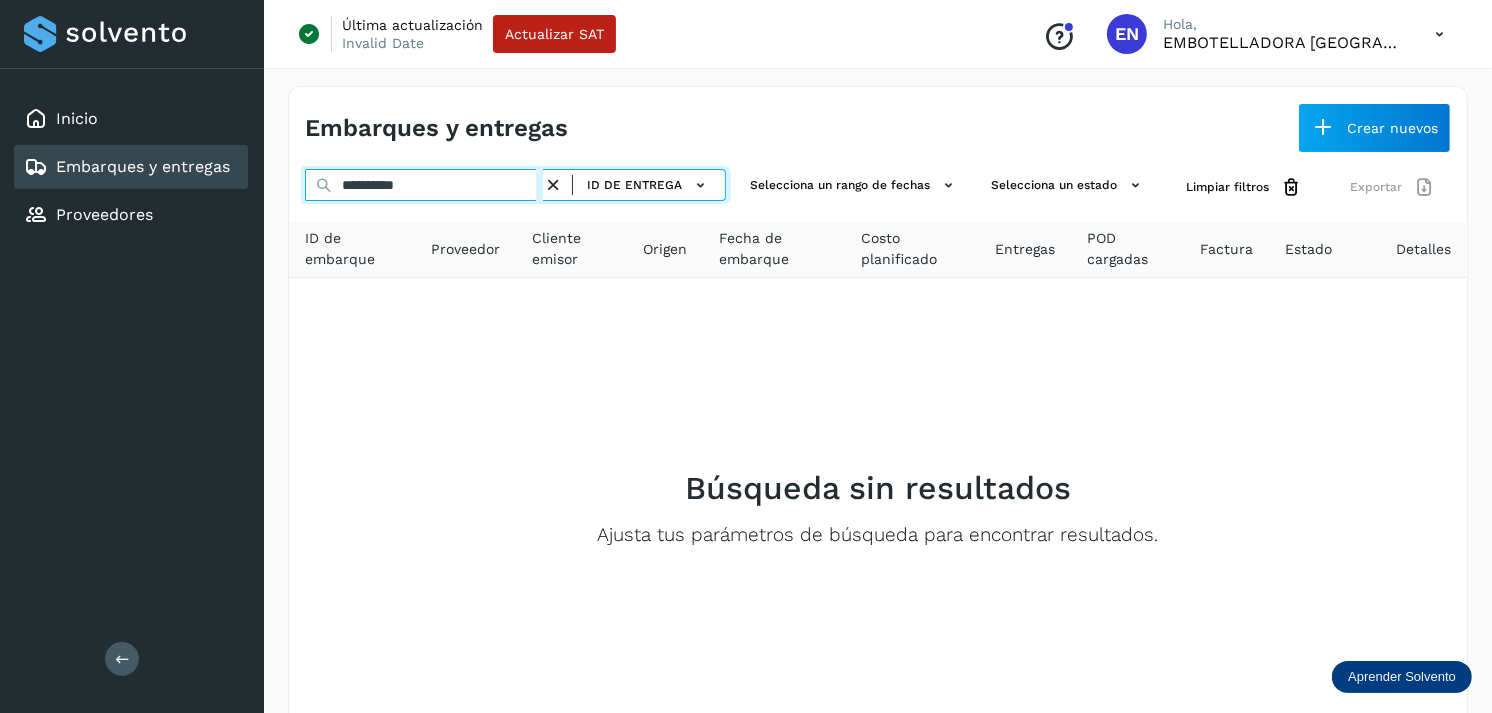 click on "**********" at bounding box center [424, 185] 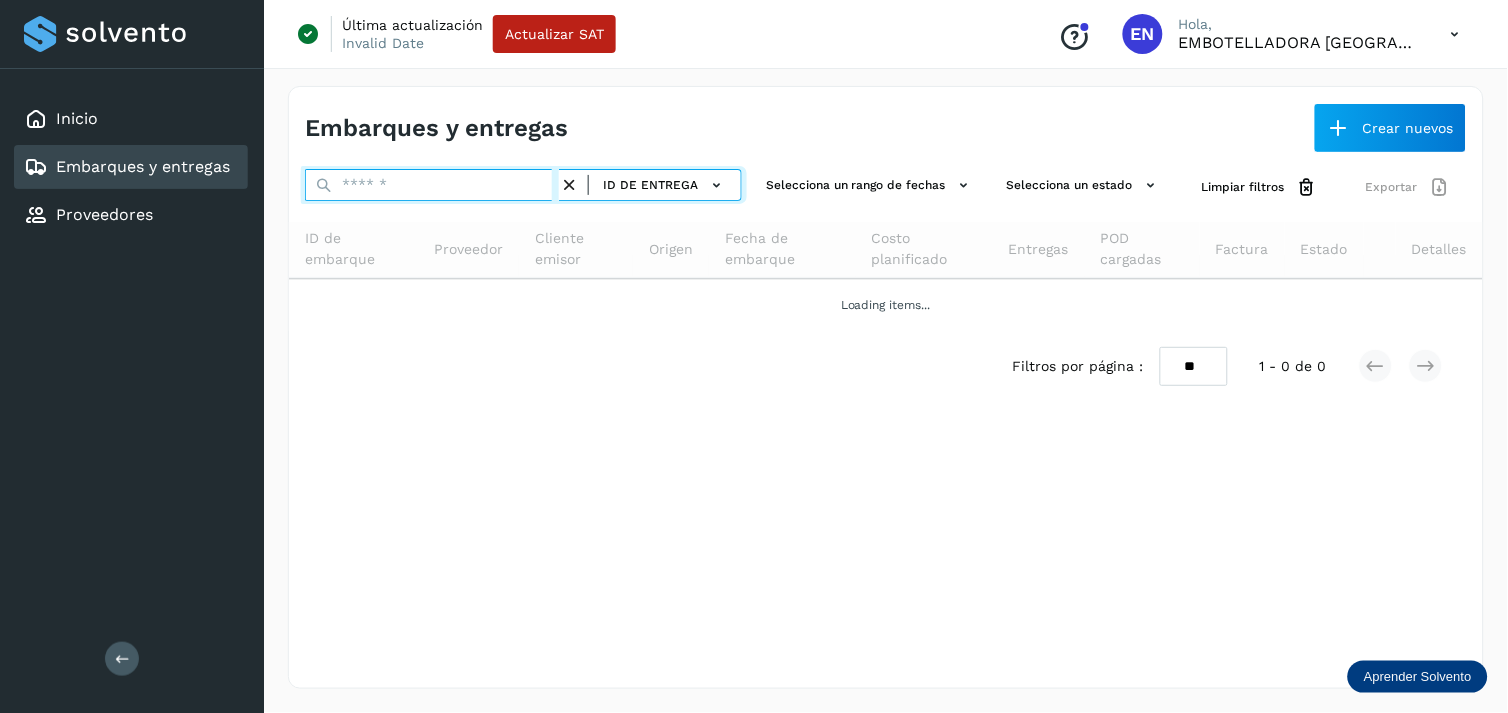 click at bounding box center [432, 185] 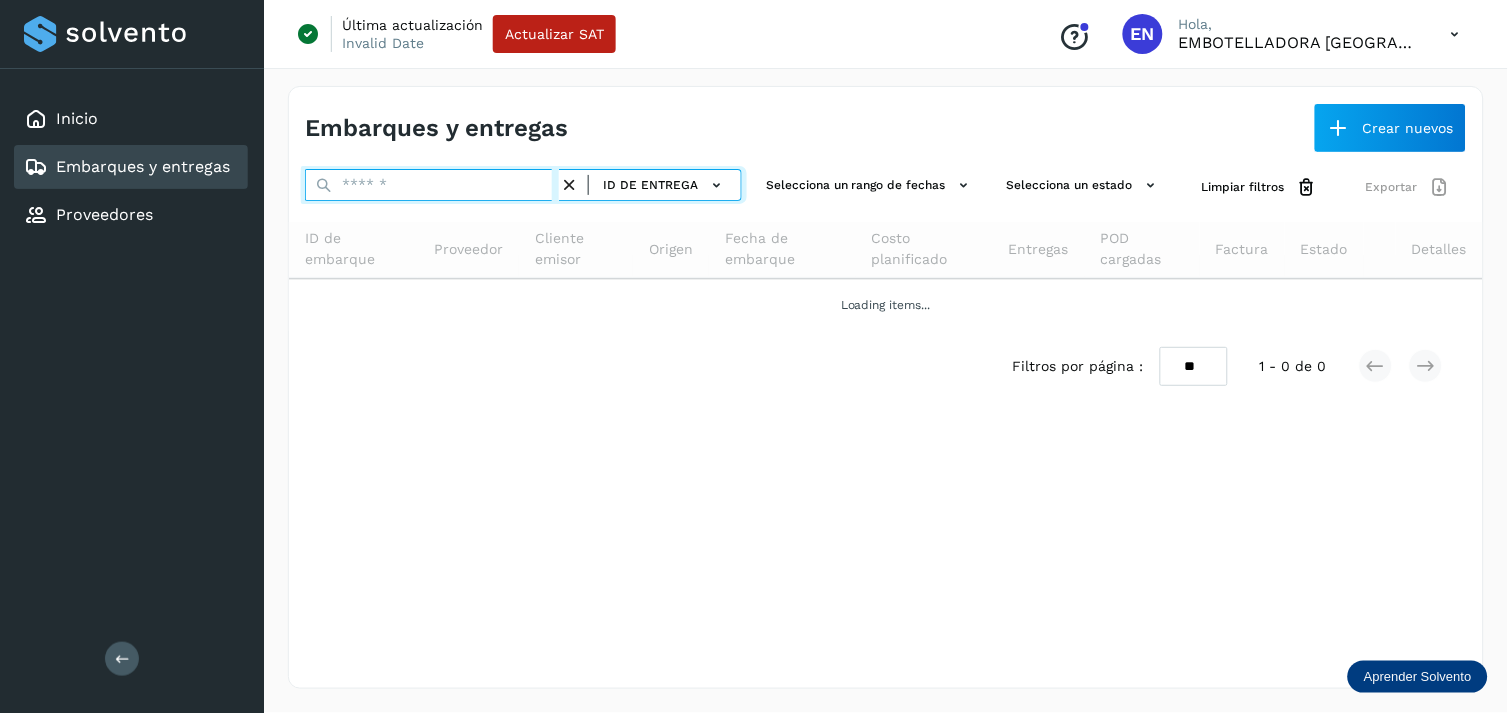 paste on "**********" 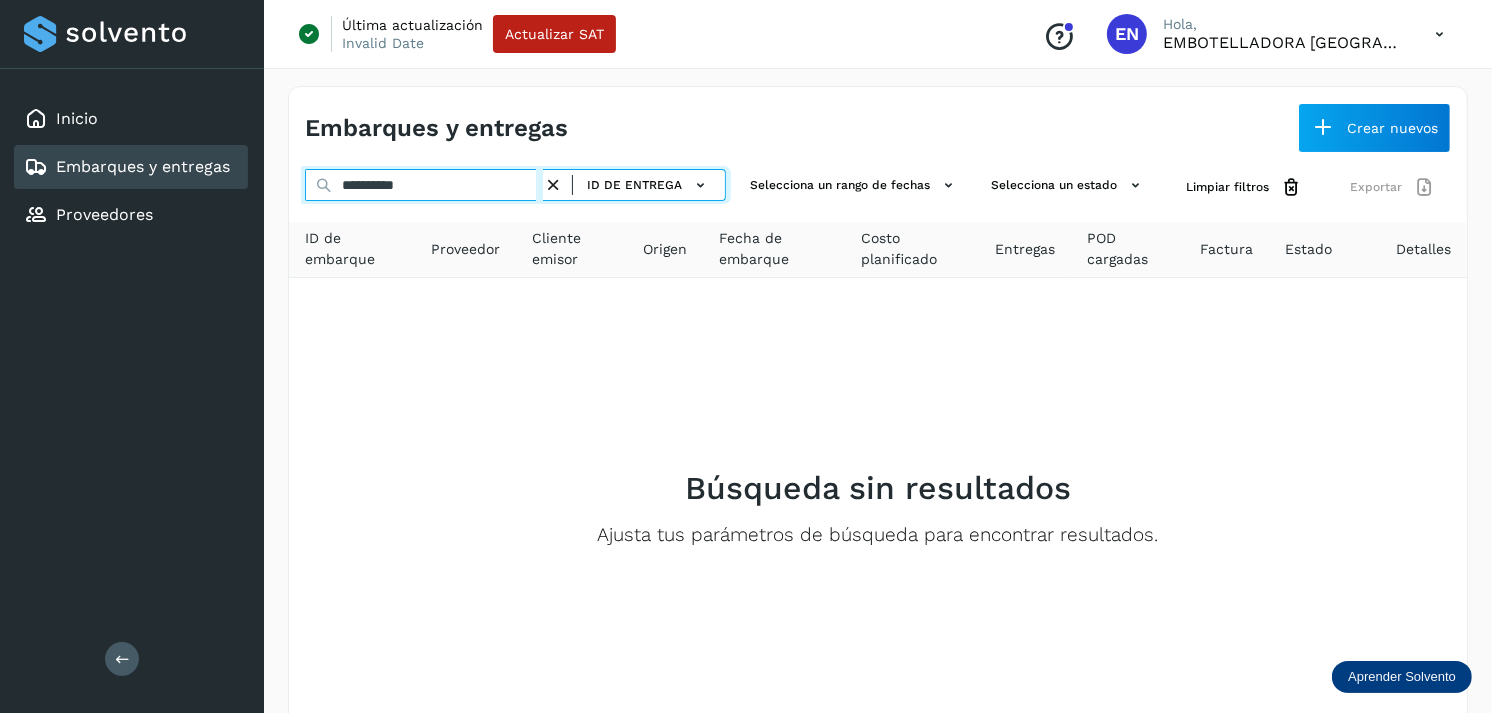 type on "**********" 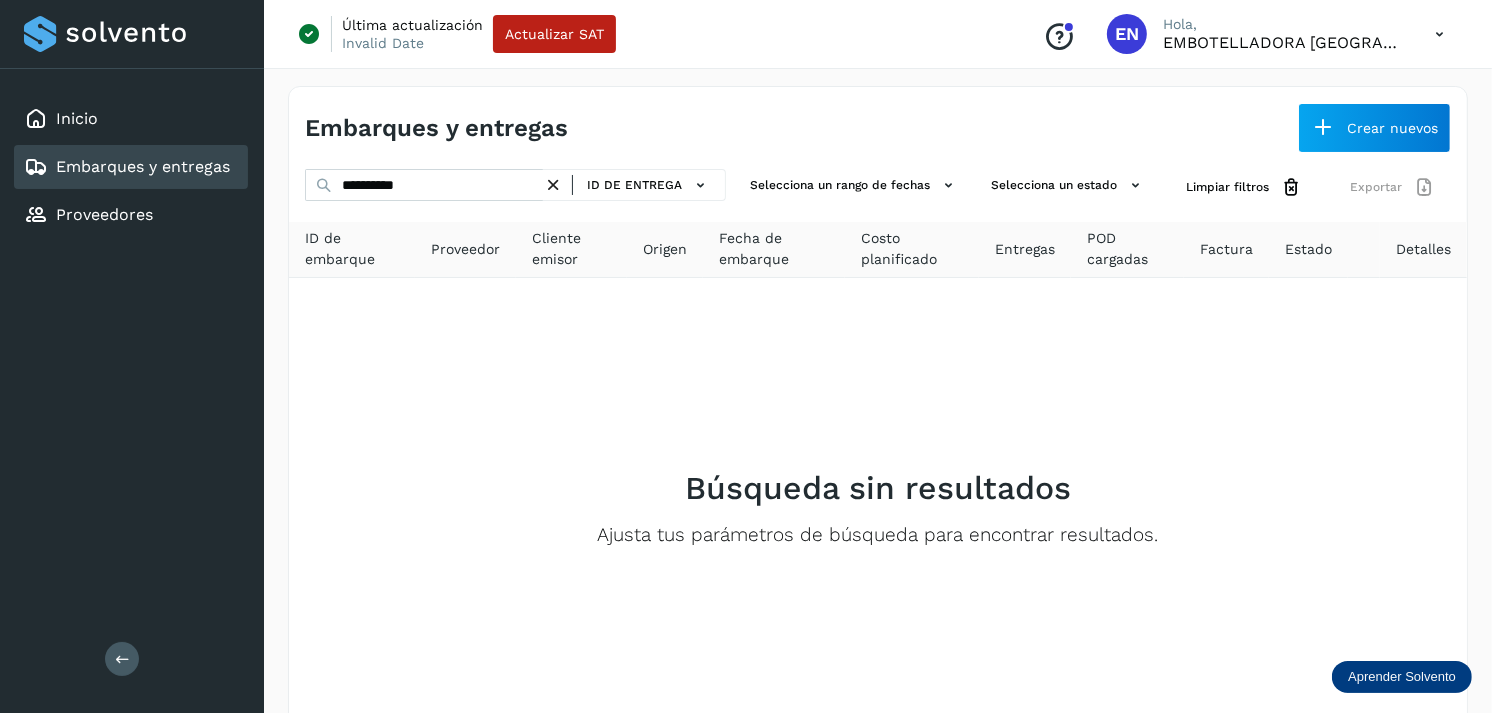 click at bounding box center [553, 185] 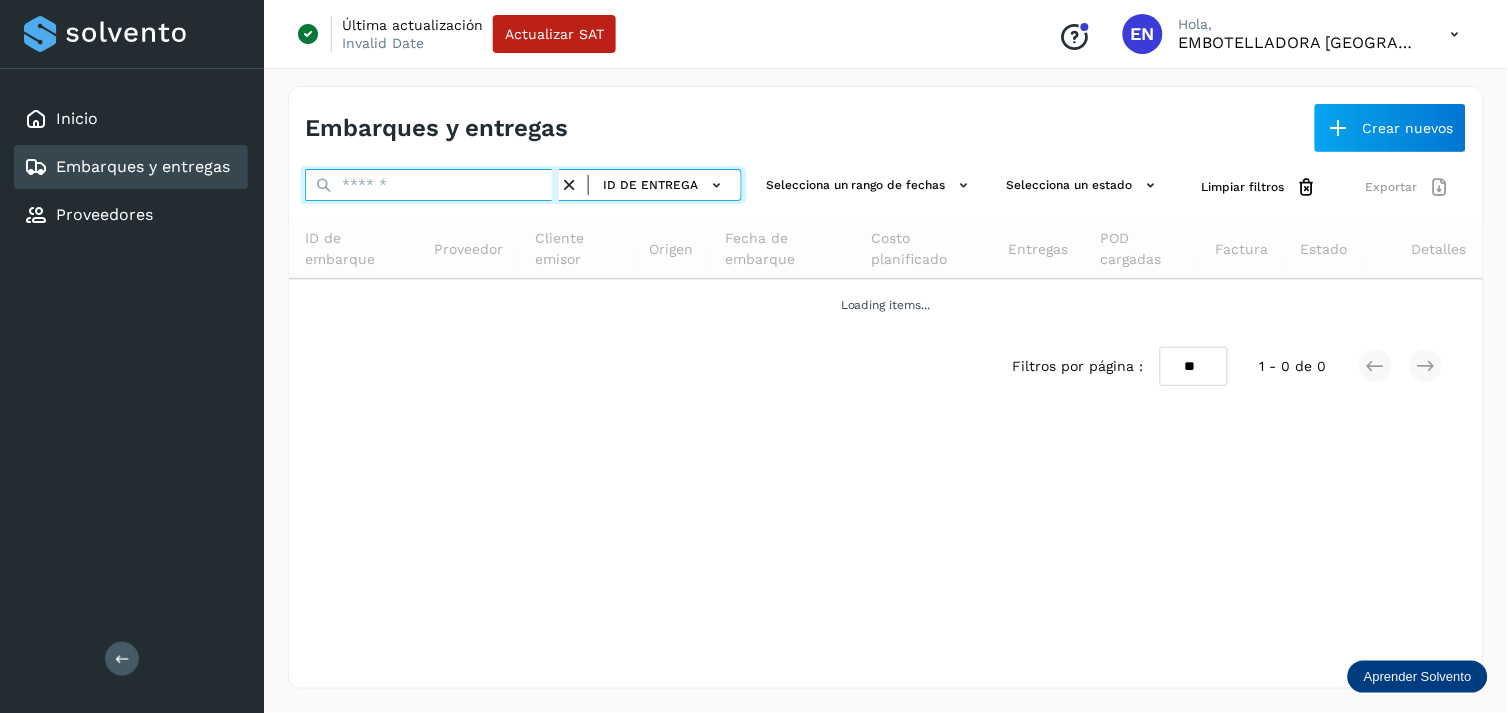 click at bounding box center (432, 185) 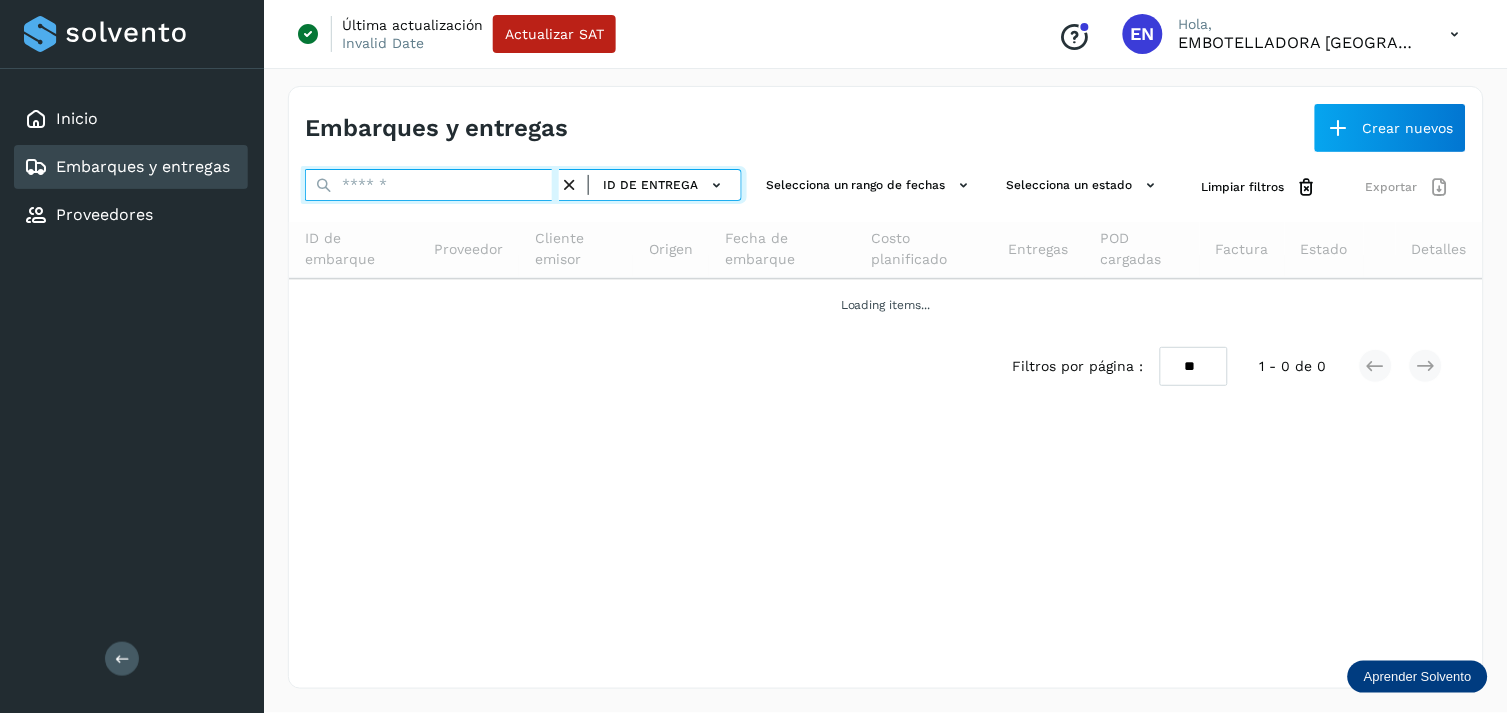 paste on "**********" 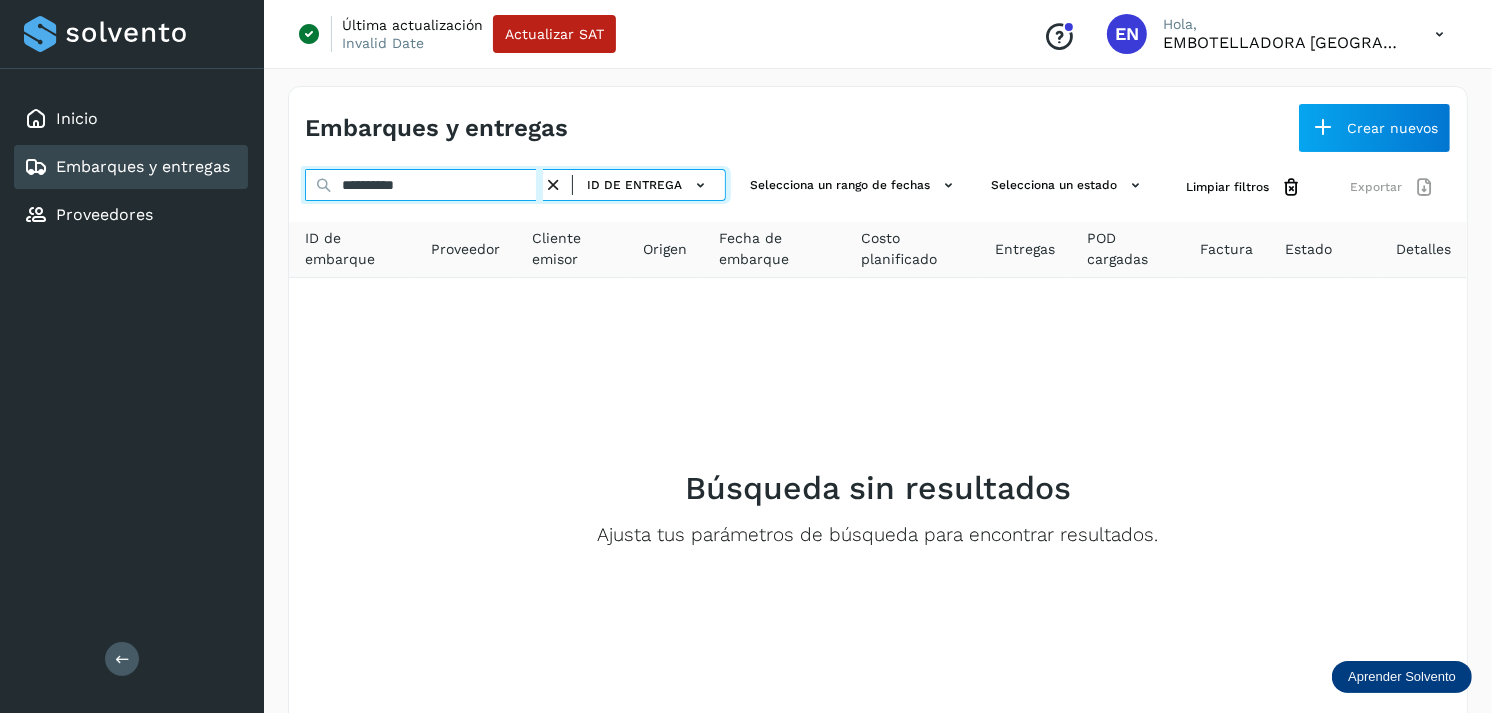 type on "**********" 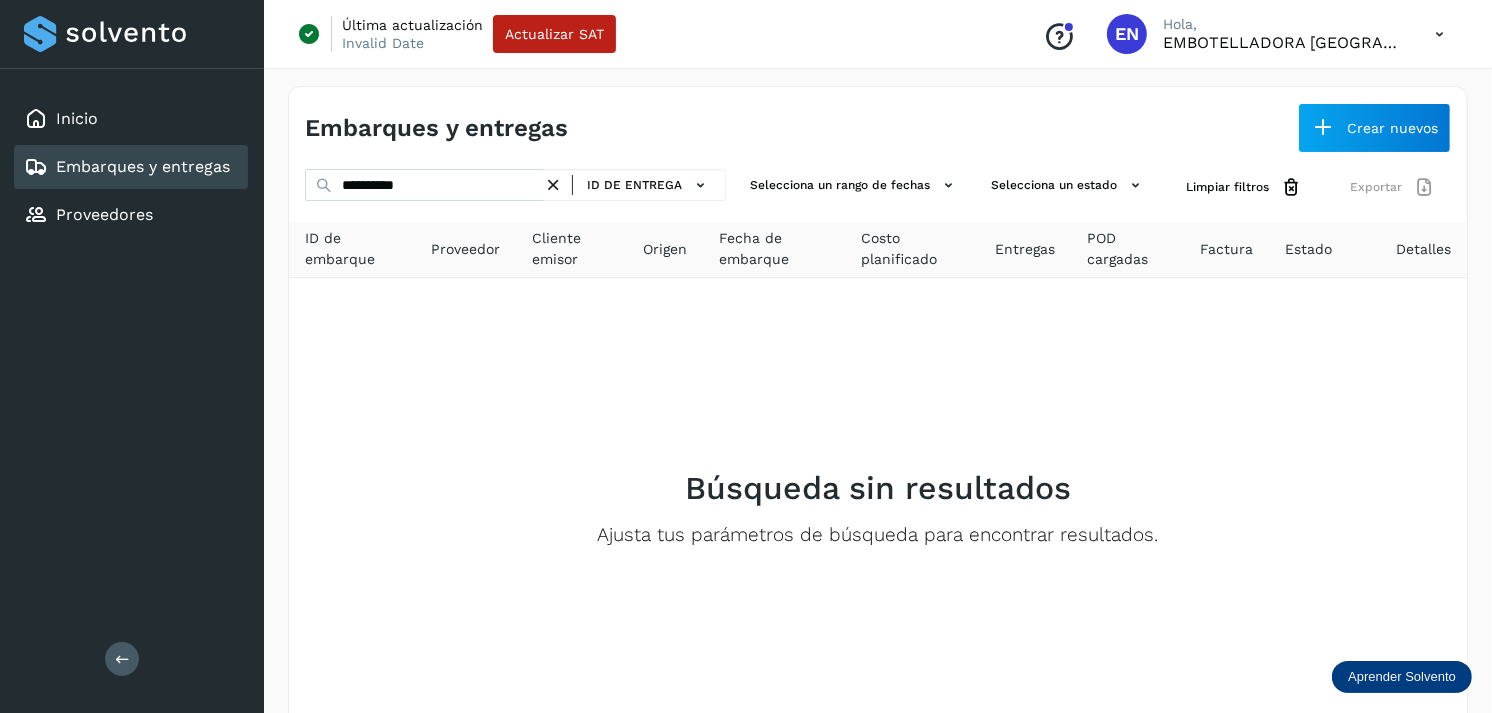 click on "Última actualización Invalid Date Actualizar SAT
Conoce nuestros beneficios
EN [GEOGRAPHIC_DATA], EMBOTELLADORA NIAGARA DE [GEOGRAPHIC_DATA]" at bounding box center (878, 34) 